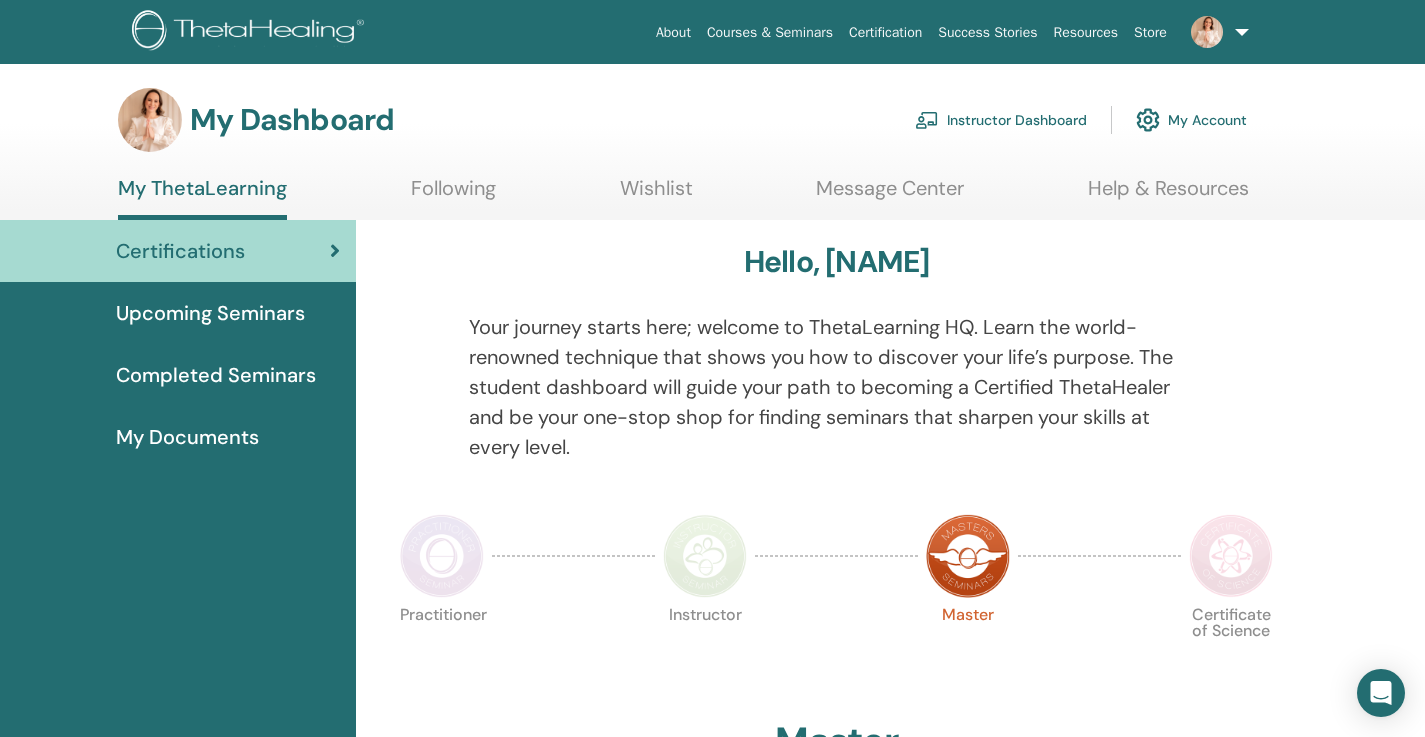 scroll, scrollTop: 0, scrollLeft: 0, axis: both 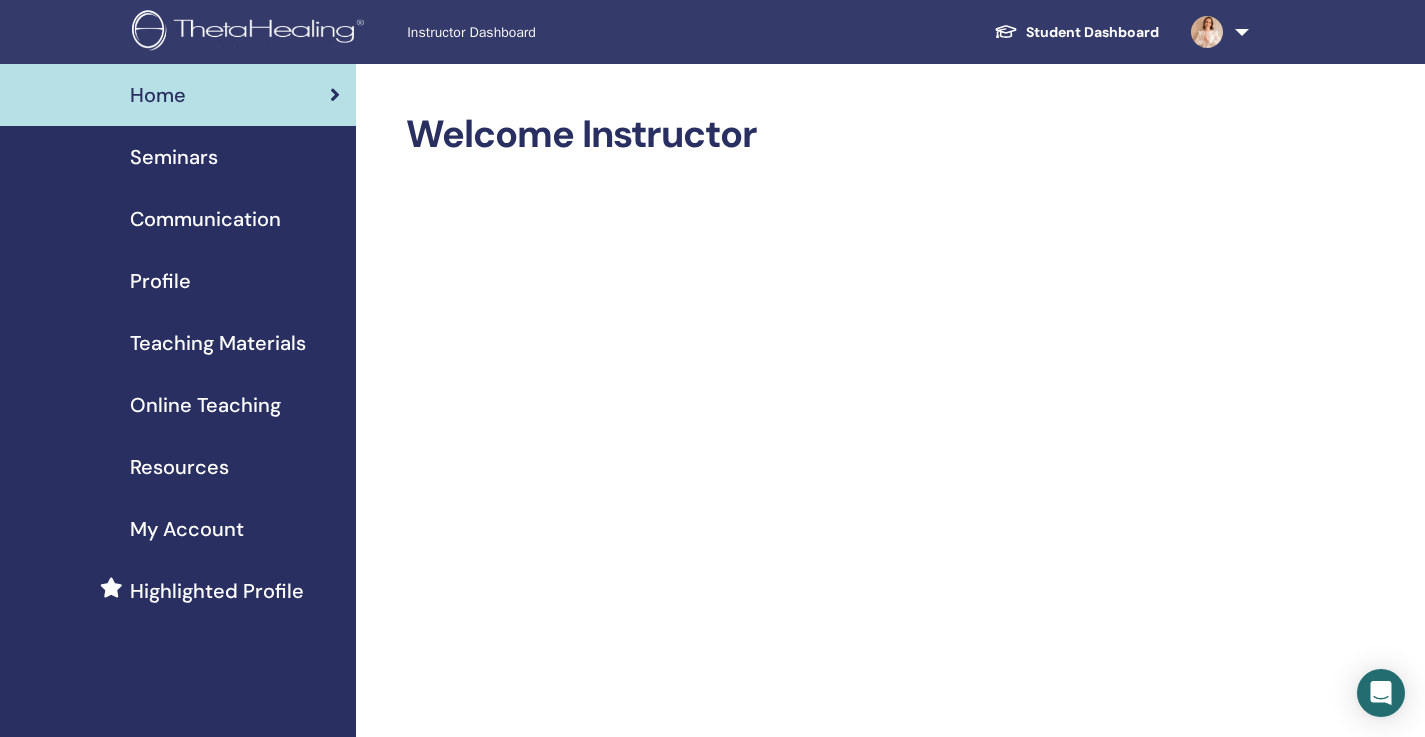 click on "Seminars" at bounding box center [178, 157] 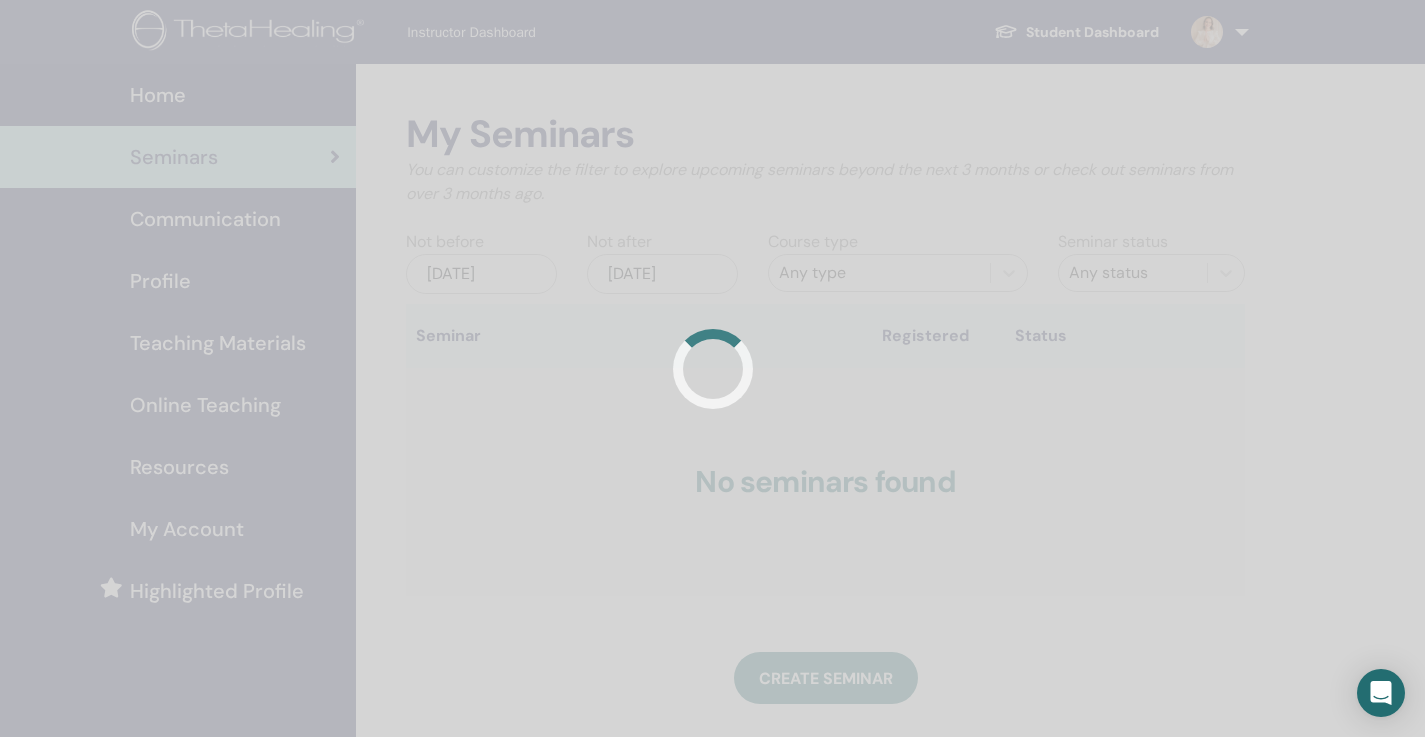scroll, scrollTop: 0, scrollLeft: 0, axis: both 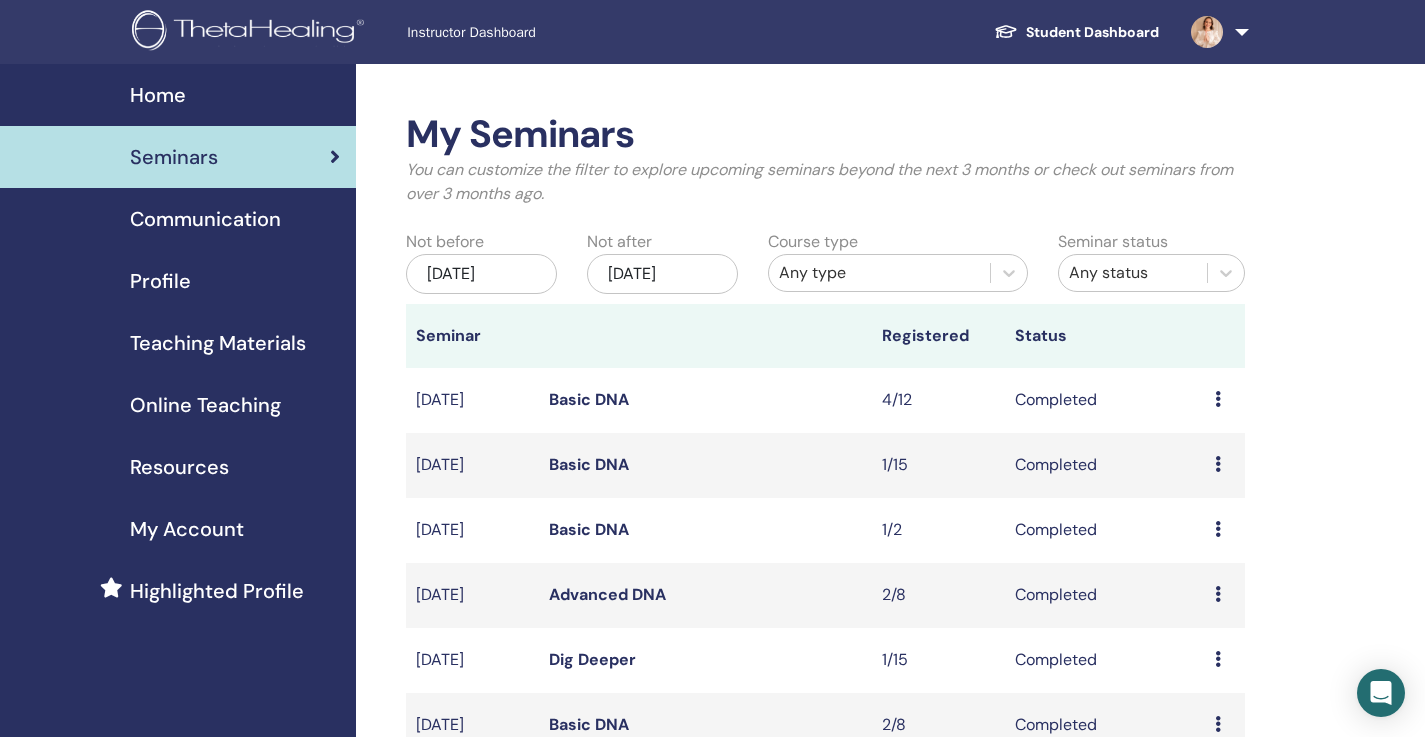 click on "My Seminars You can customize the filter to explore upcoming seminars beyond the next 3 months or check out seminars from over 3 months ago. Not before Apr/11, 2025 Not after Oct/11, 2025 Course type Any type Seminar status Any status Seminar Registered Status Jun/27, 2025 Basic DNA 4/12 Completed Preview Attendees Jun/27, 2025 Basic DNA 1/15 Completed Preview Attendees Jun/24, 2025 Basic DNA 1/2 Completed Preview Attendees Jun/16, 2025 Advanced DNA 2/8 Completed Preview Attendees Jun/14, 2025 Dig Deeper 1/15 Completed Preview Attendees Jun/09, 2025 Basic DNA 2/8 Completed Preview Attendees Jun/03, 2025 Dig Deeper 1/8 Completed Preview Attendees Jun/03, 2025 Basic DNA 2/8 Completed Preview Attendees May/28, 2025 You and the Creator 0/8 Completed Preview Attendees May/26, 2025 Dig Deeper 0/8 Completed Preview Attendees 1 2 Create seminar Seminar Registrations Order No. Attendee Event Date" at bounding box center (890, 853) 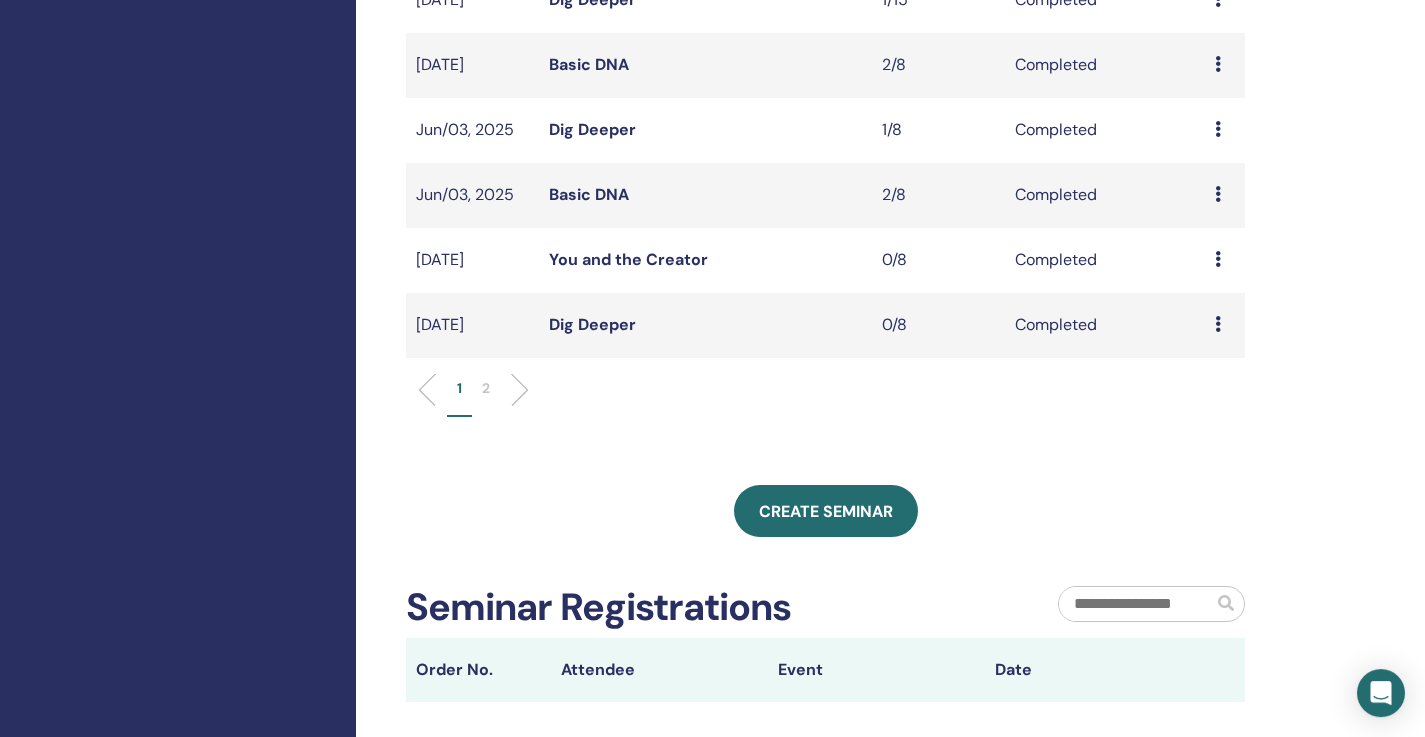 scroll, scrollTop: 672, scrollLeft: 0, axis: vertical 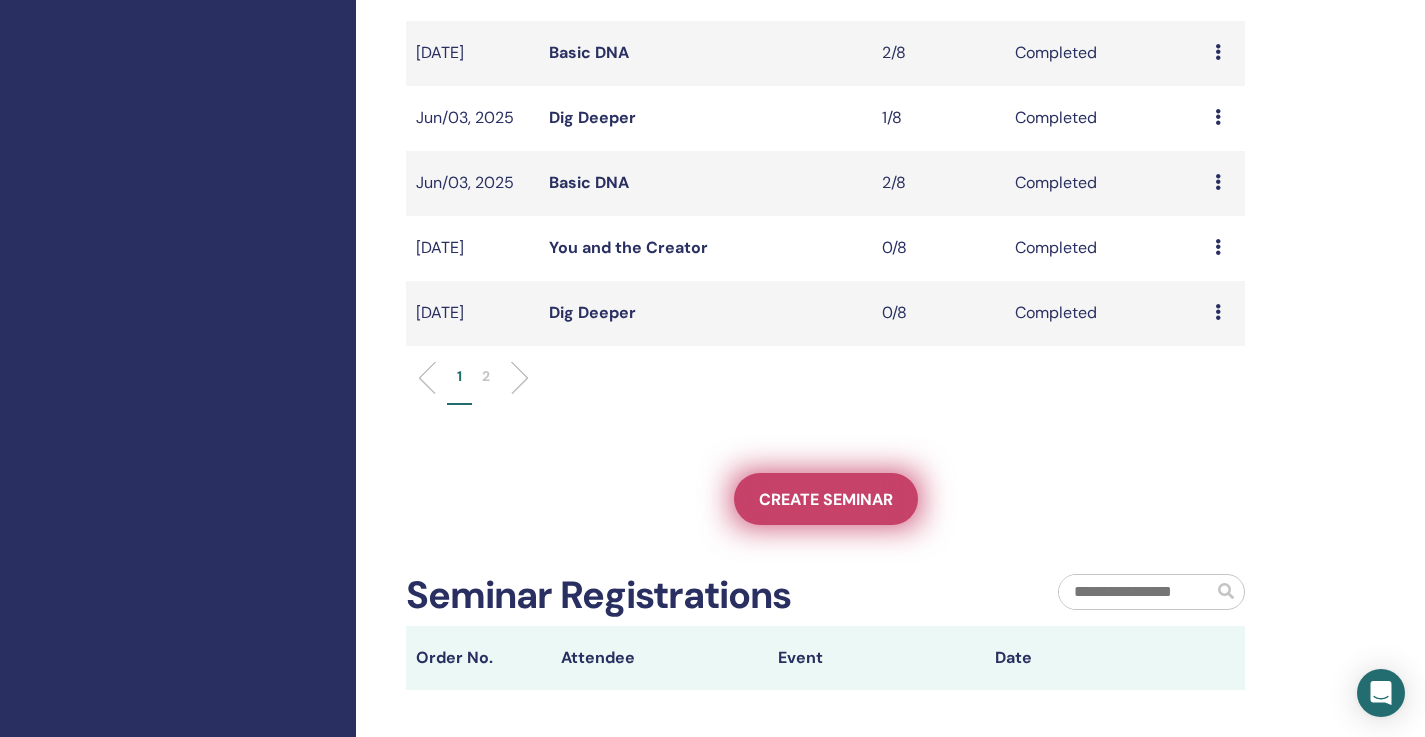 click on "Create seminar" at bounding box center [826, 499] 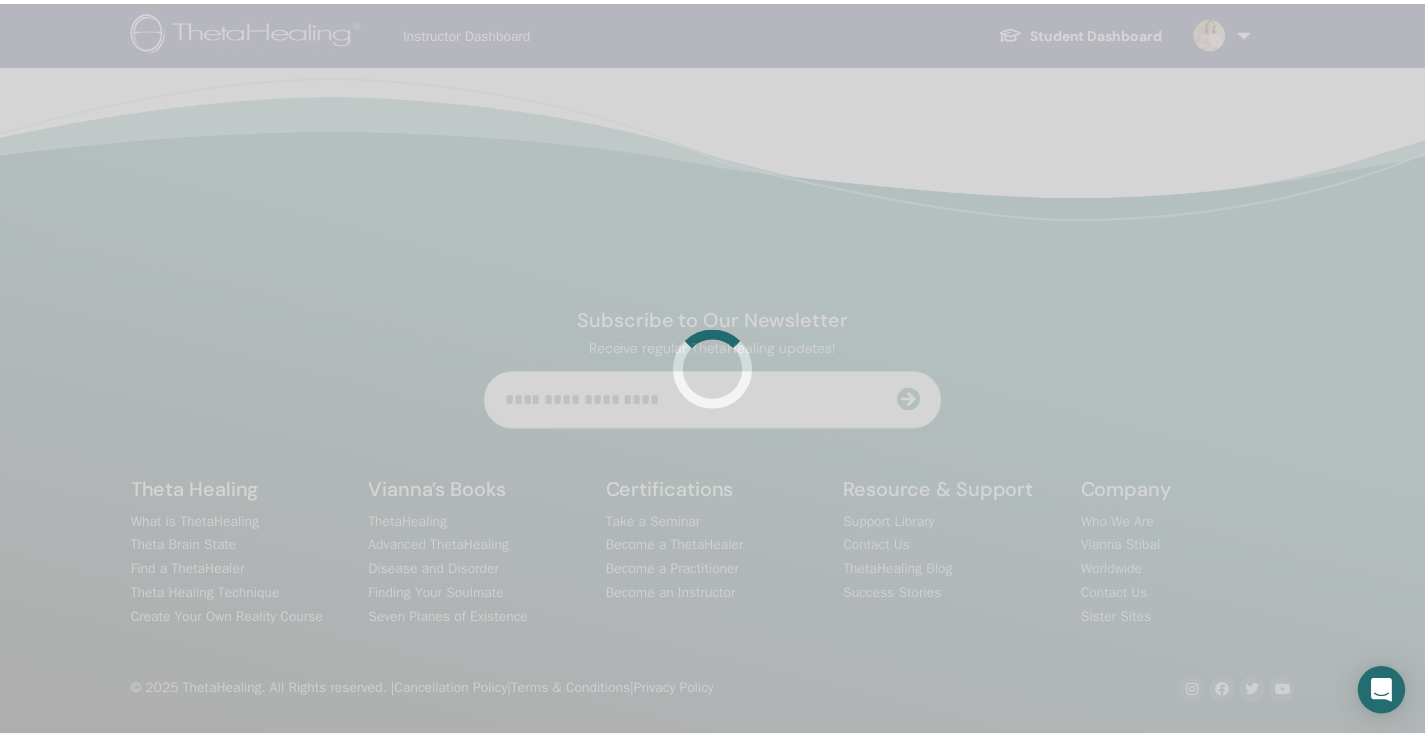 scroll, scrollTop: 0, scrollLeft: 0, axis: both 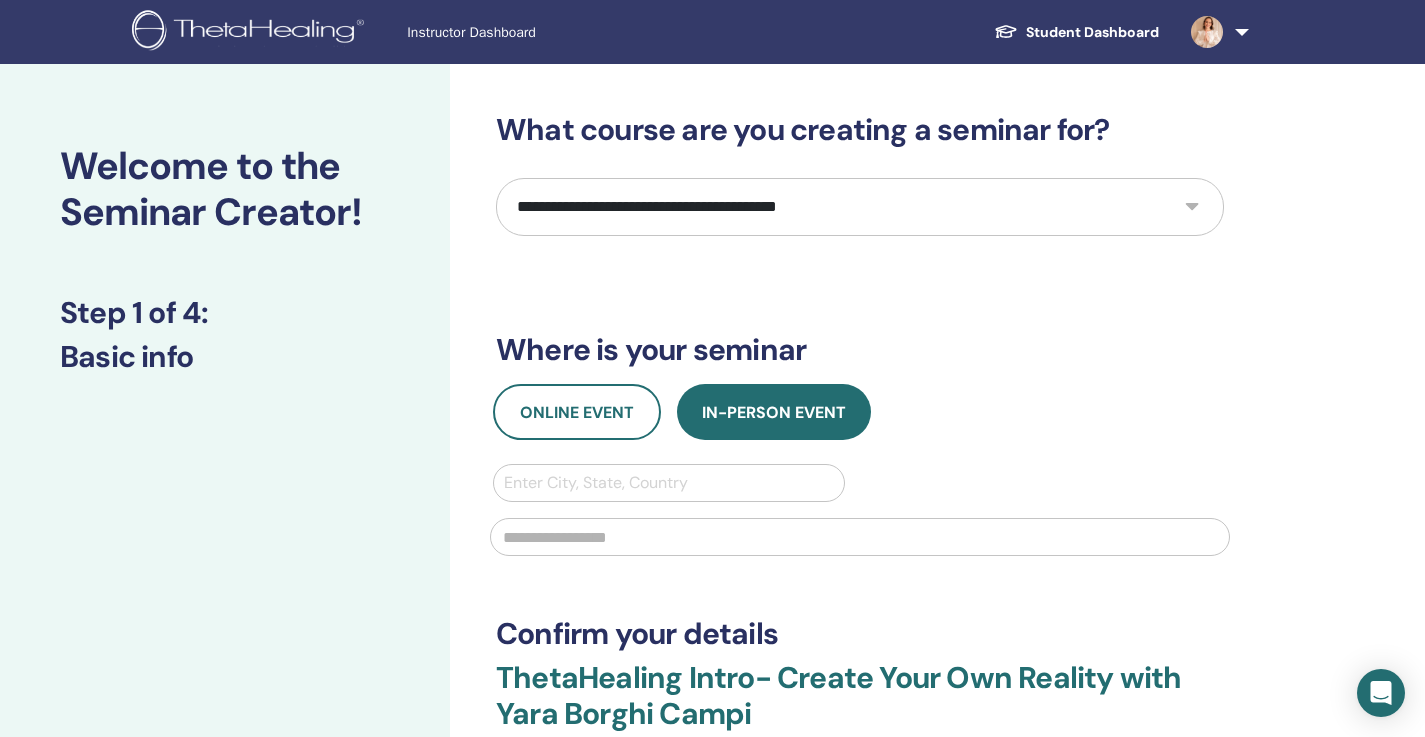 select on "*" 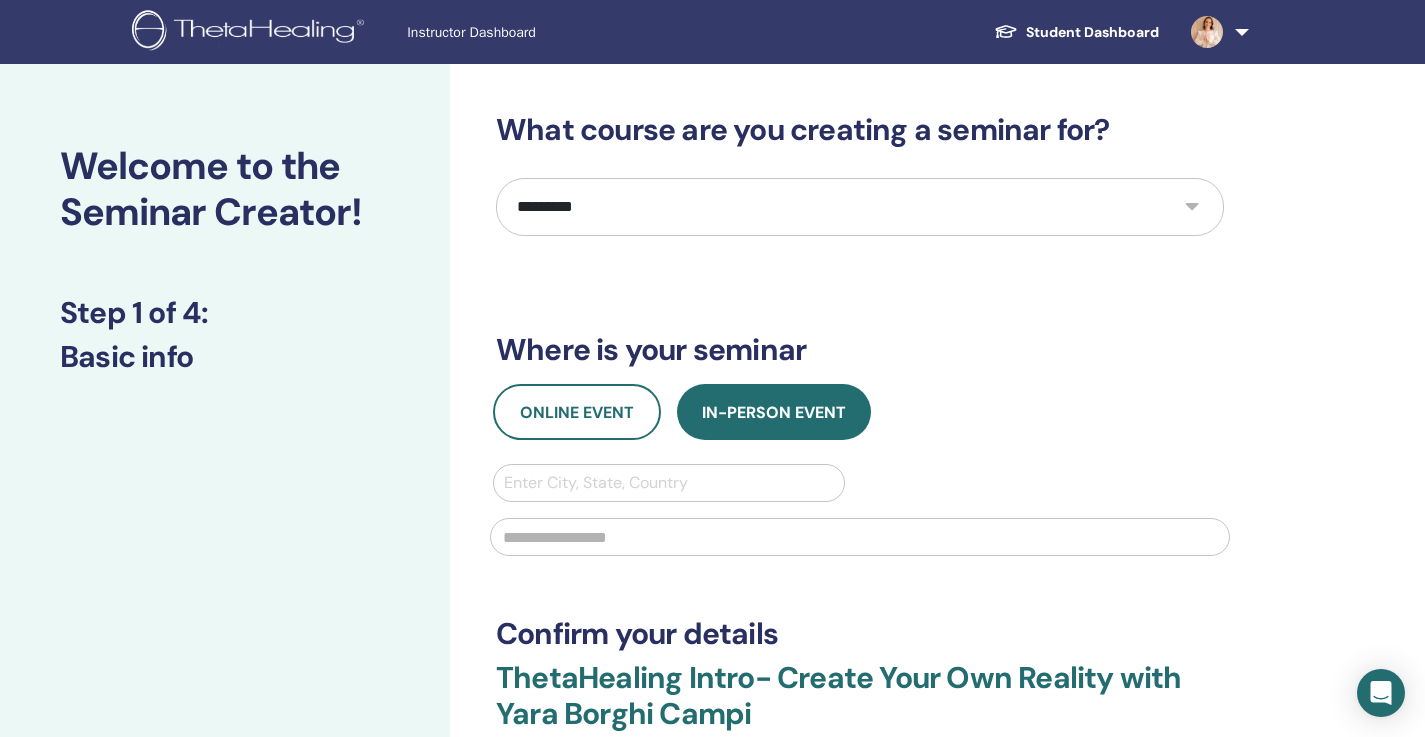 click on "*********" at bounding box center (0, 0) 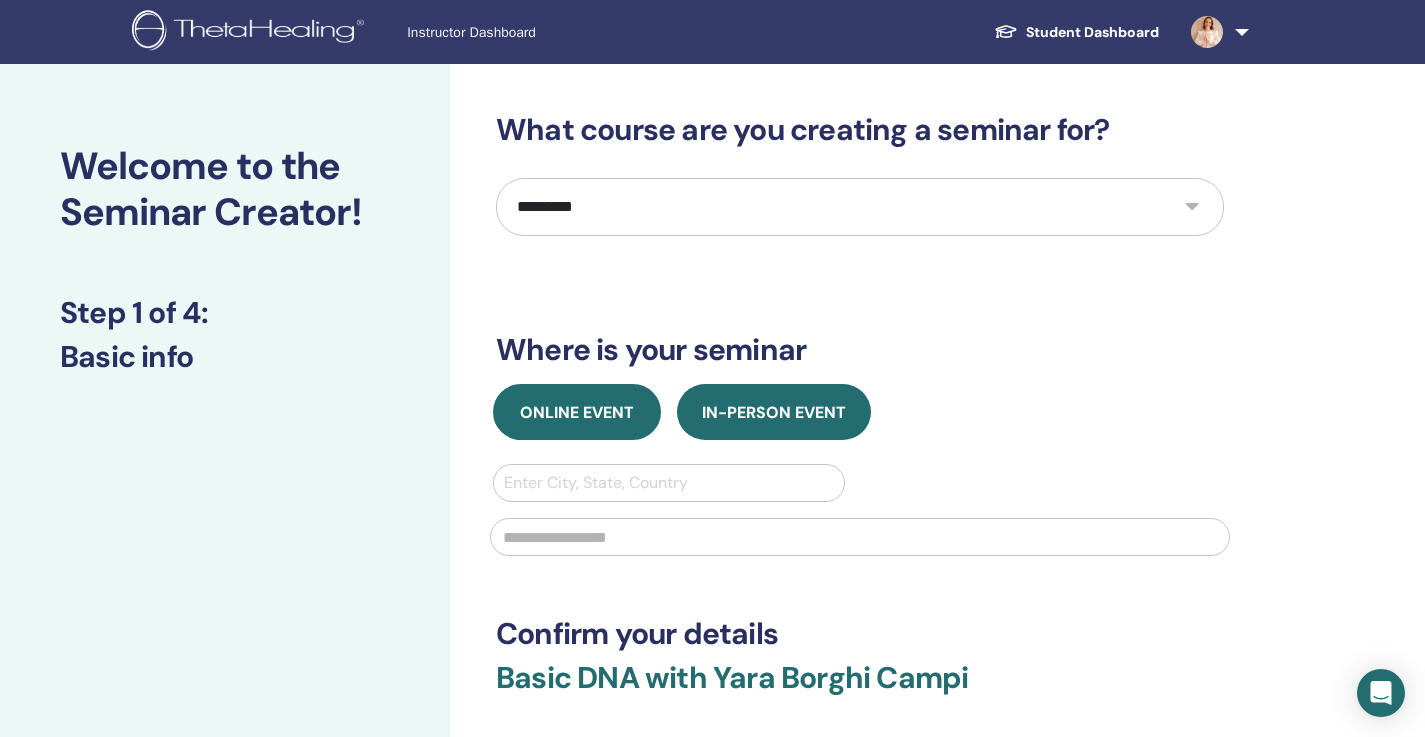 click on "Online Event" at bounding box center [577, 412] 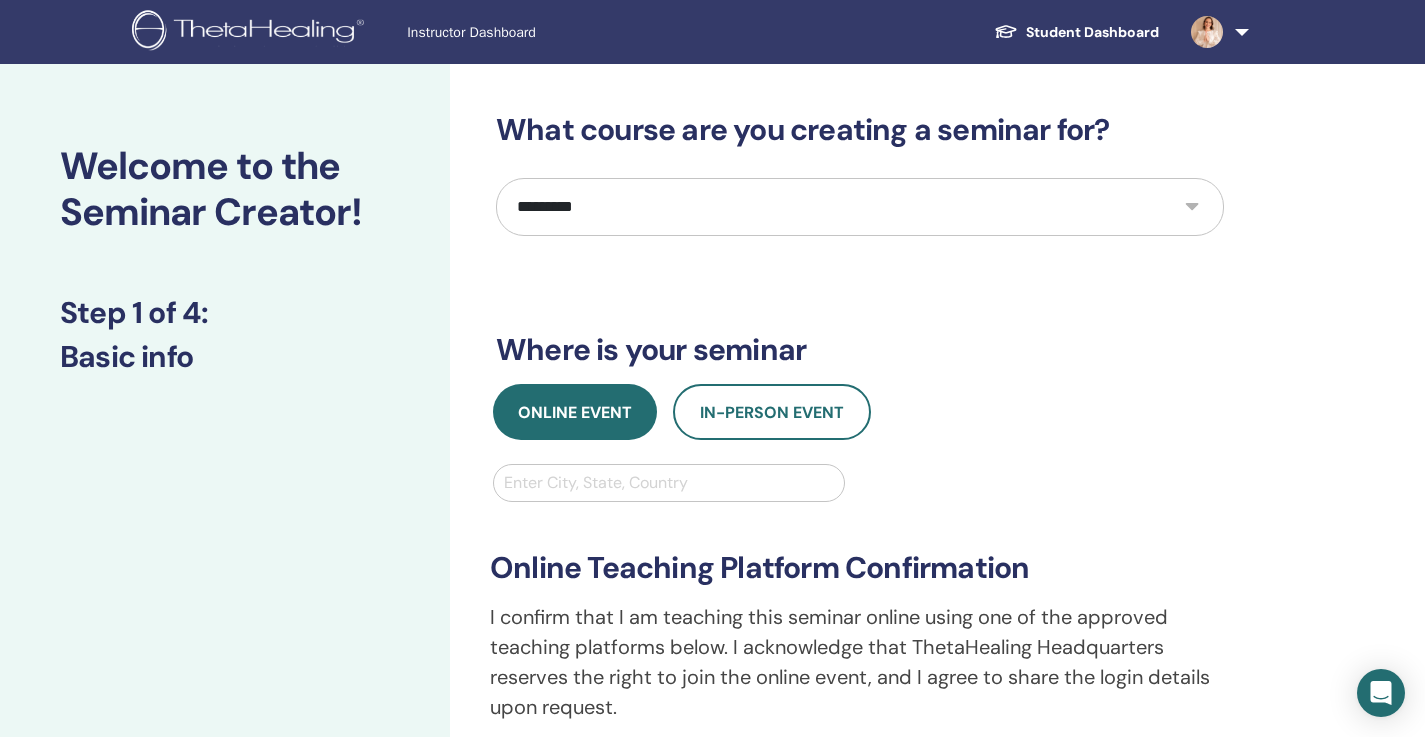 click at bounding box center (669, 483) 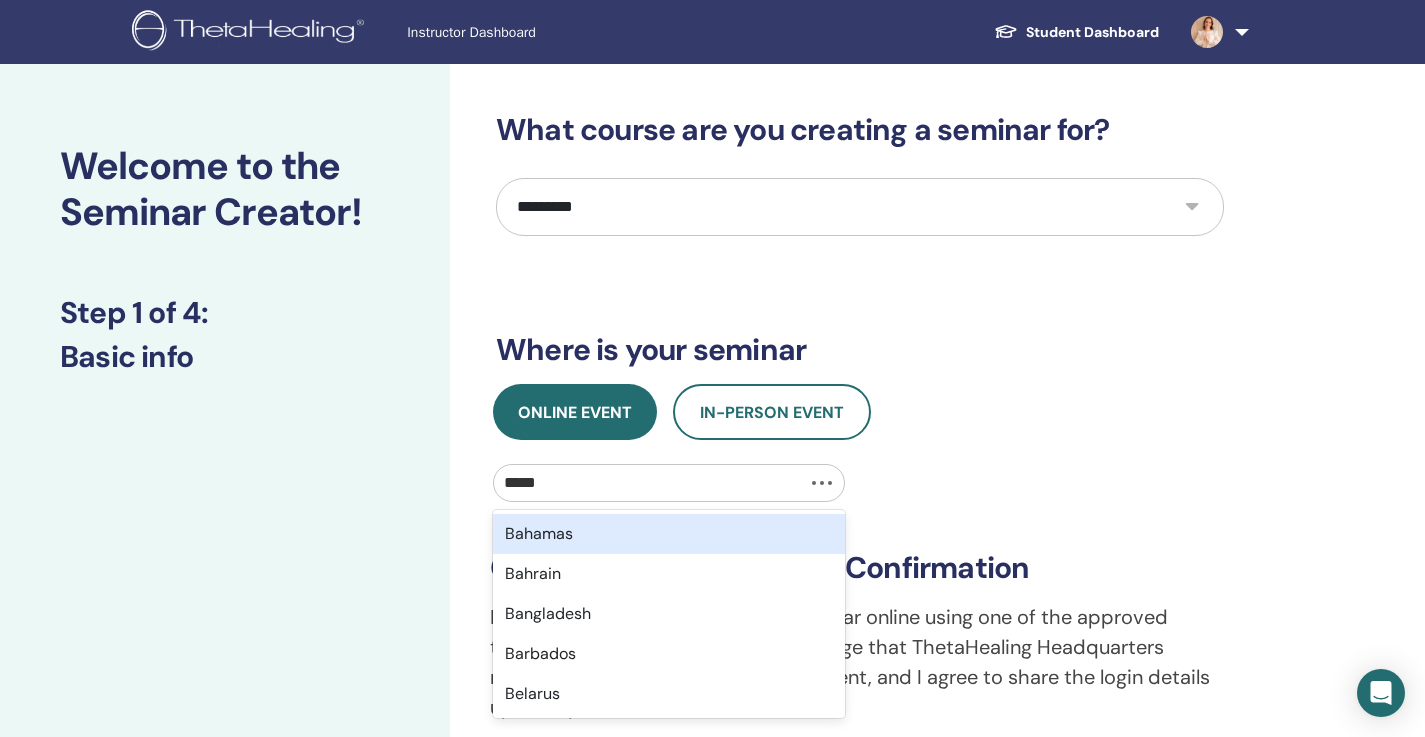 type on "******" 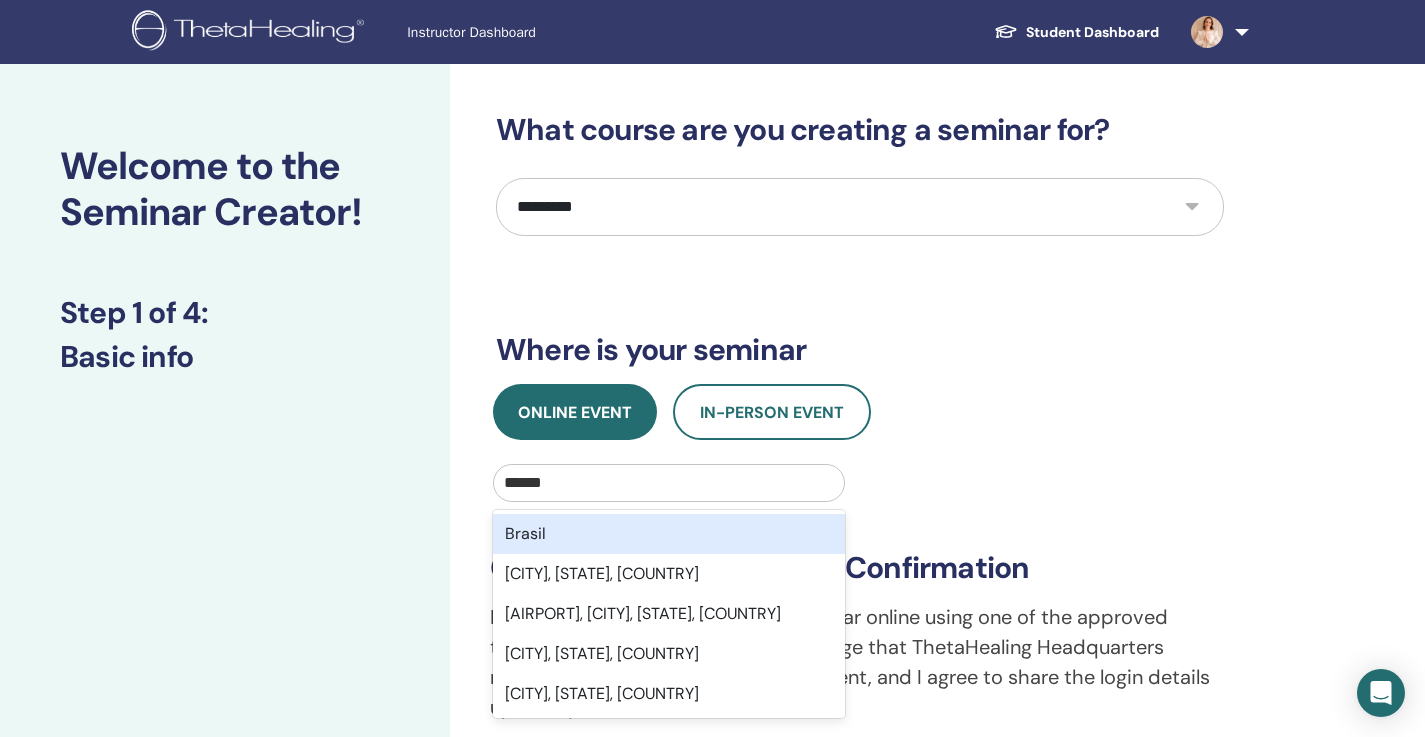 click on "Brasil" at bounding box center [669, 534] 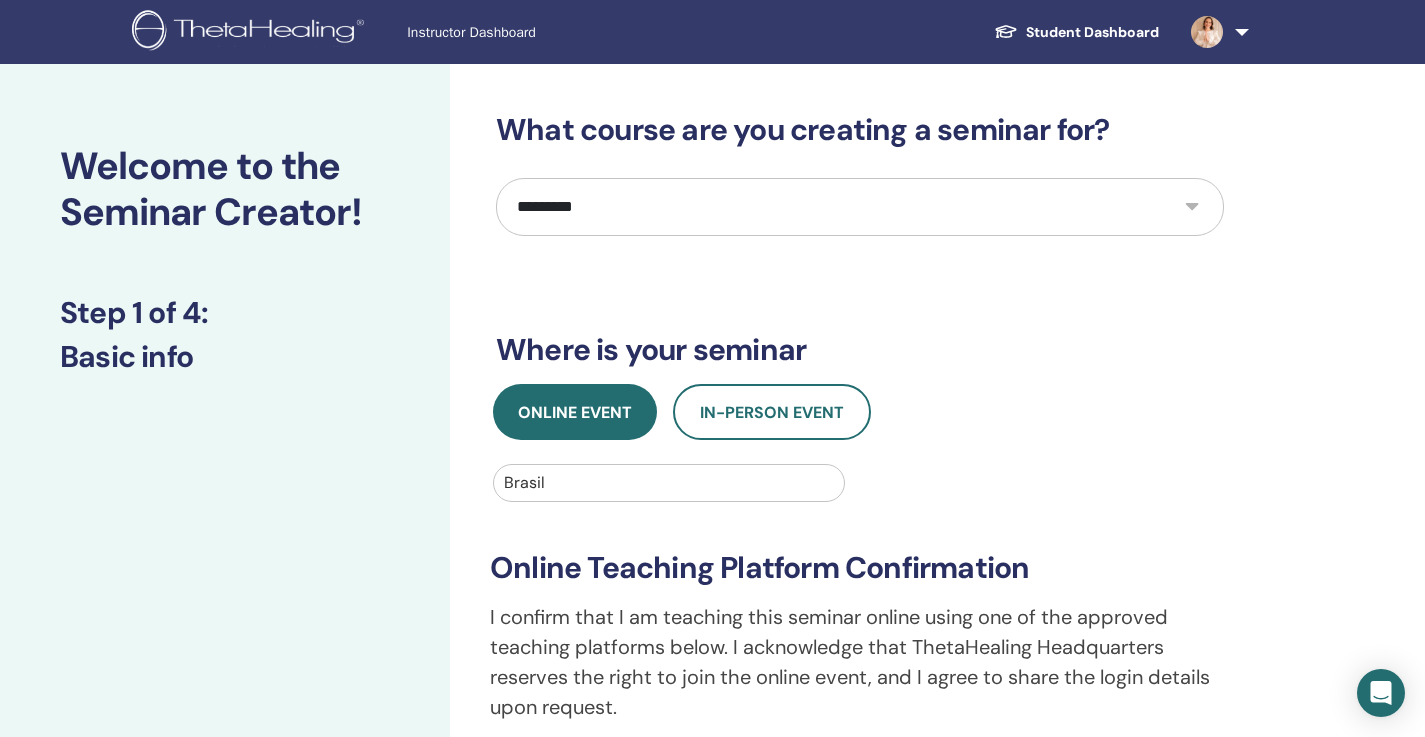 click on "**********" at bounding box center (860, 633) 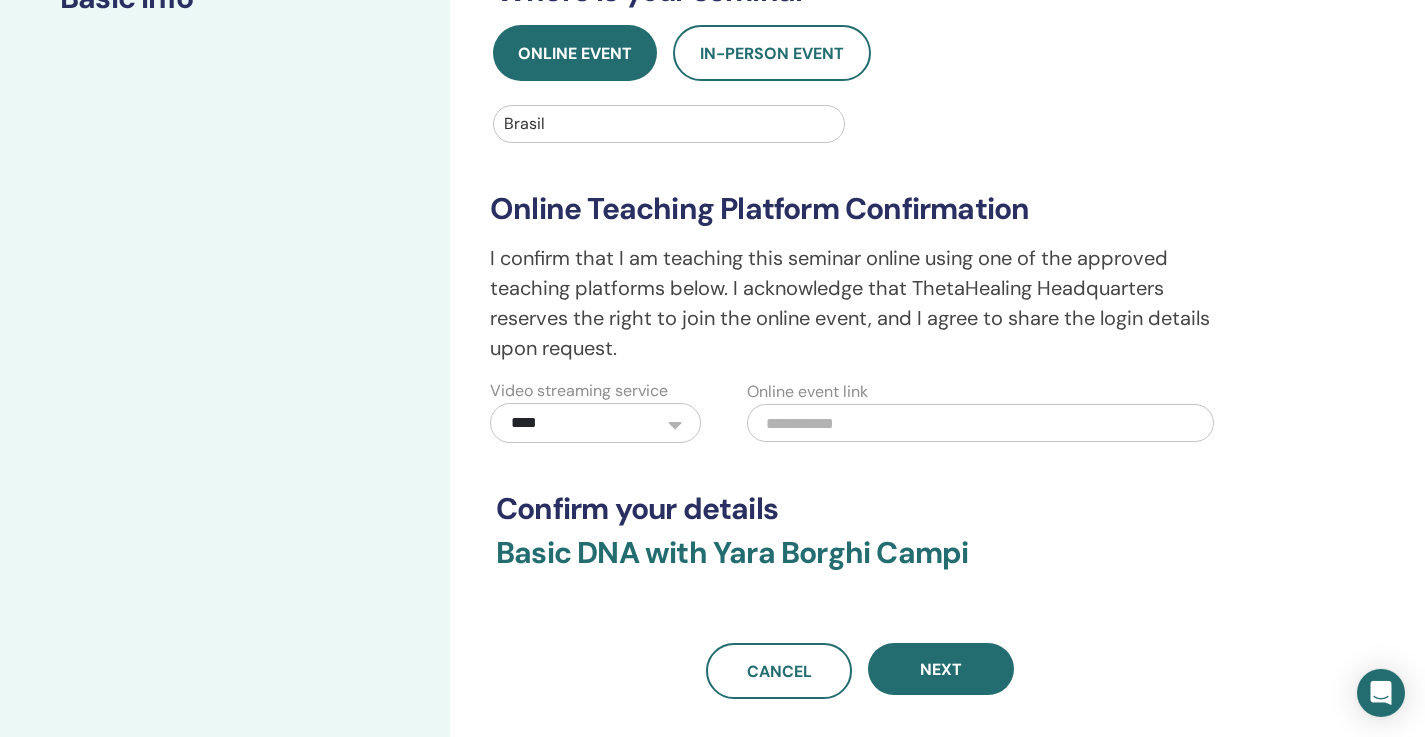 scroll, scrollTop: 384, scrollLeft: 0, axis: vertical 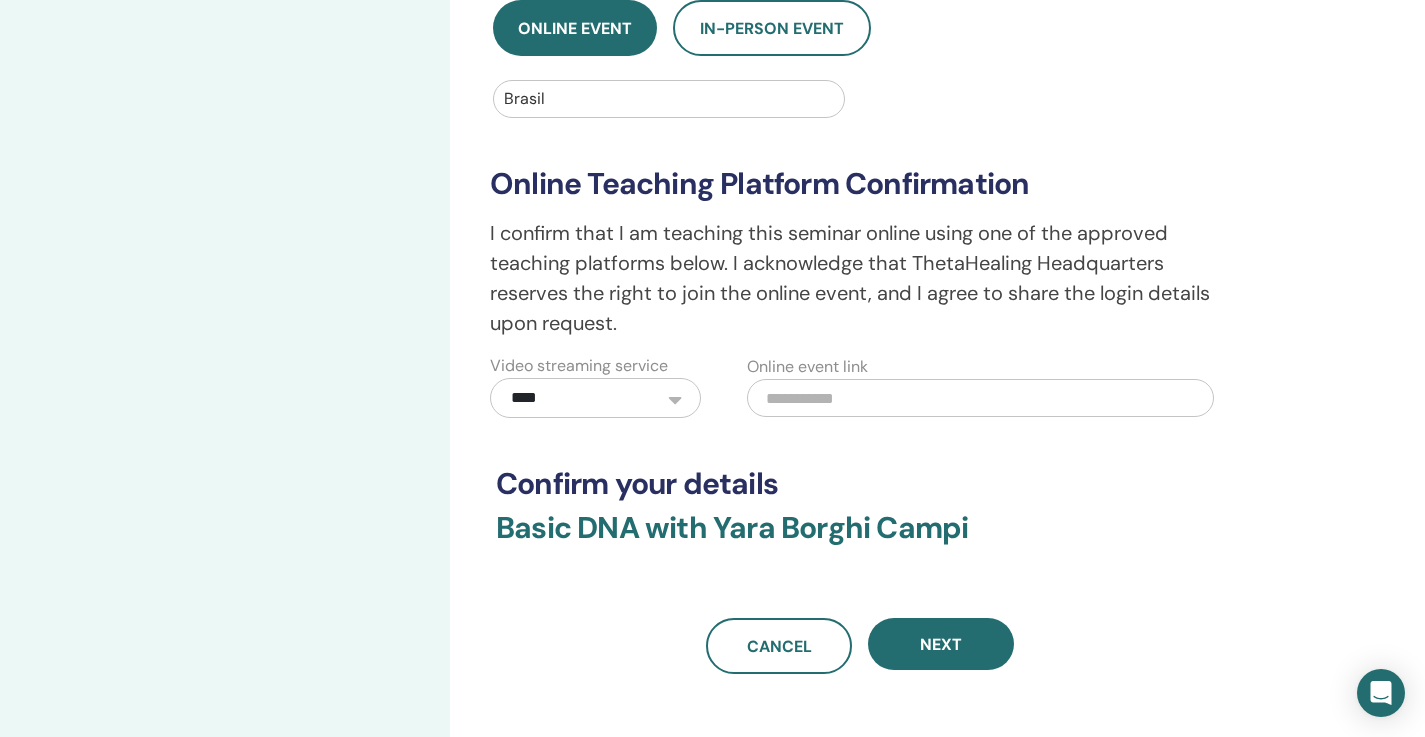 click at bounding box center [980, 398] 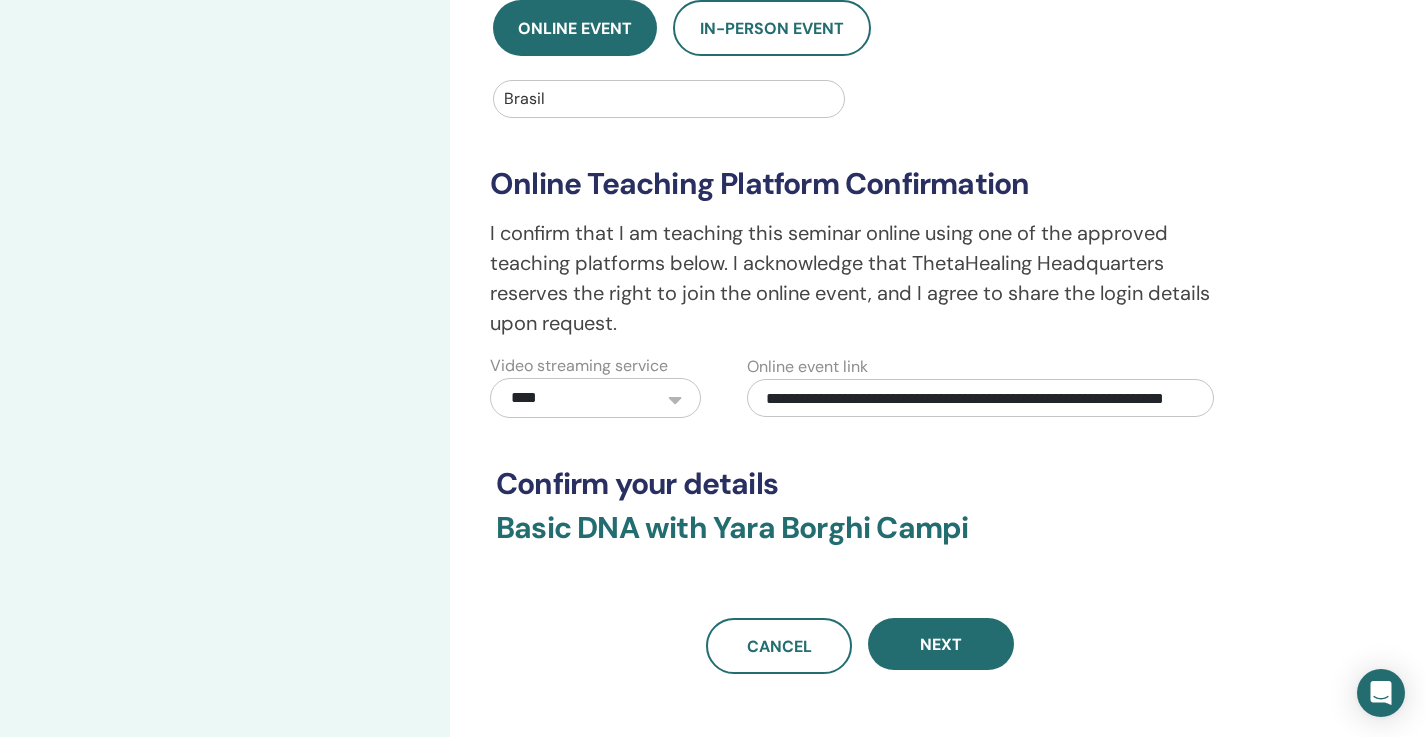 scroll, scrollTop: 0, scrollLeft: 119, axis: horizontal 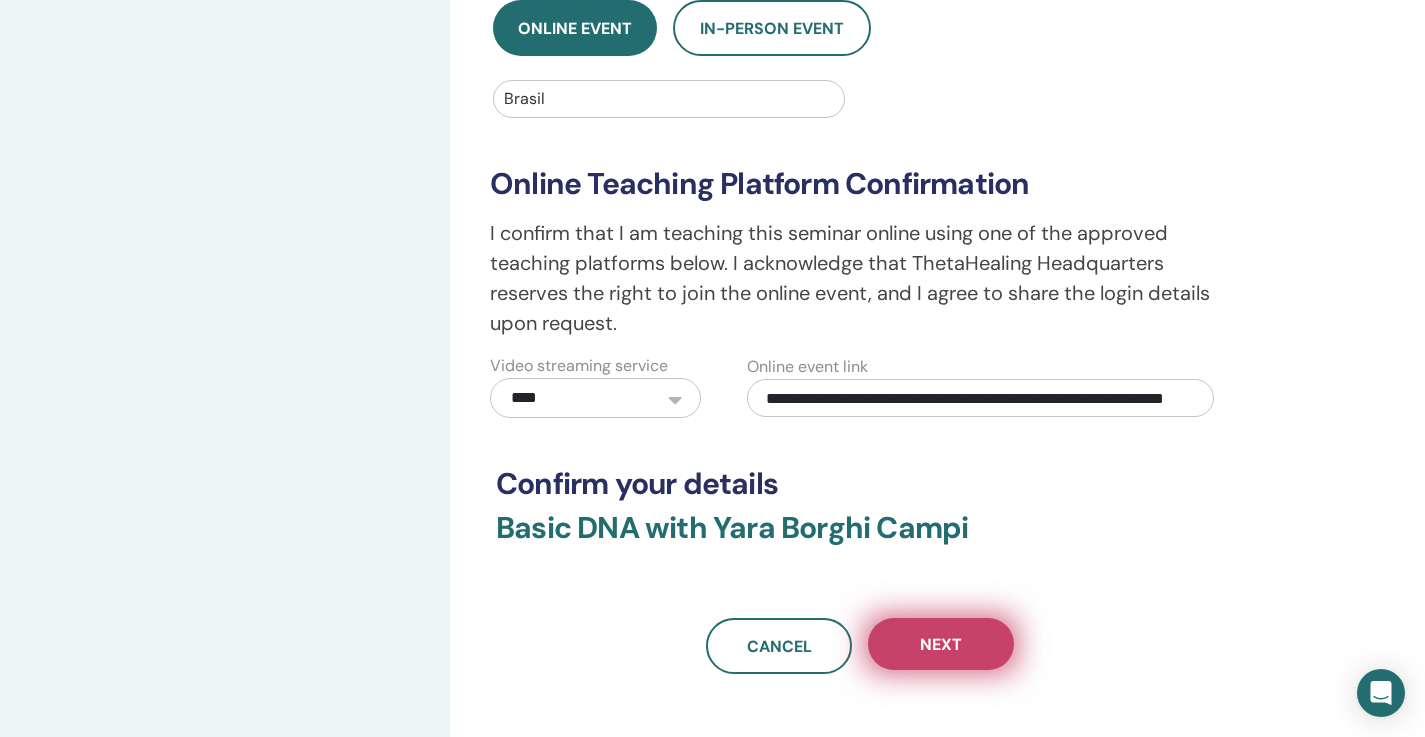 type on "**********" 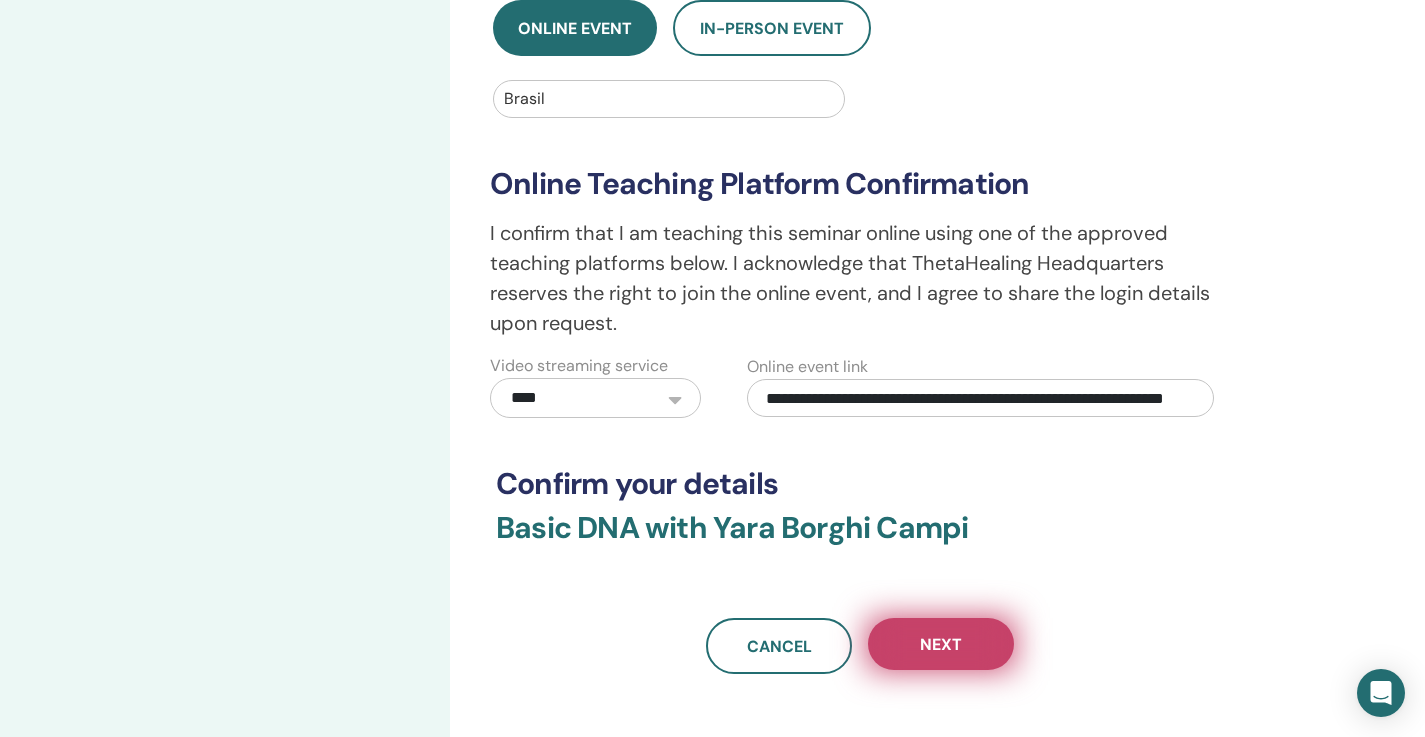 click on "Next" at bounding box center (941, 644) 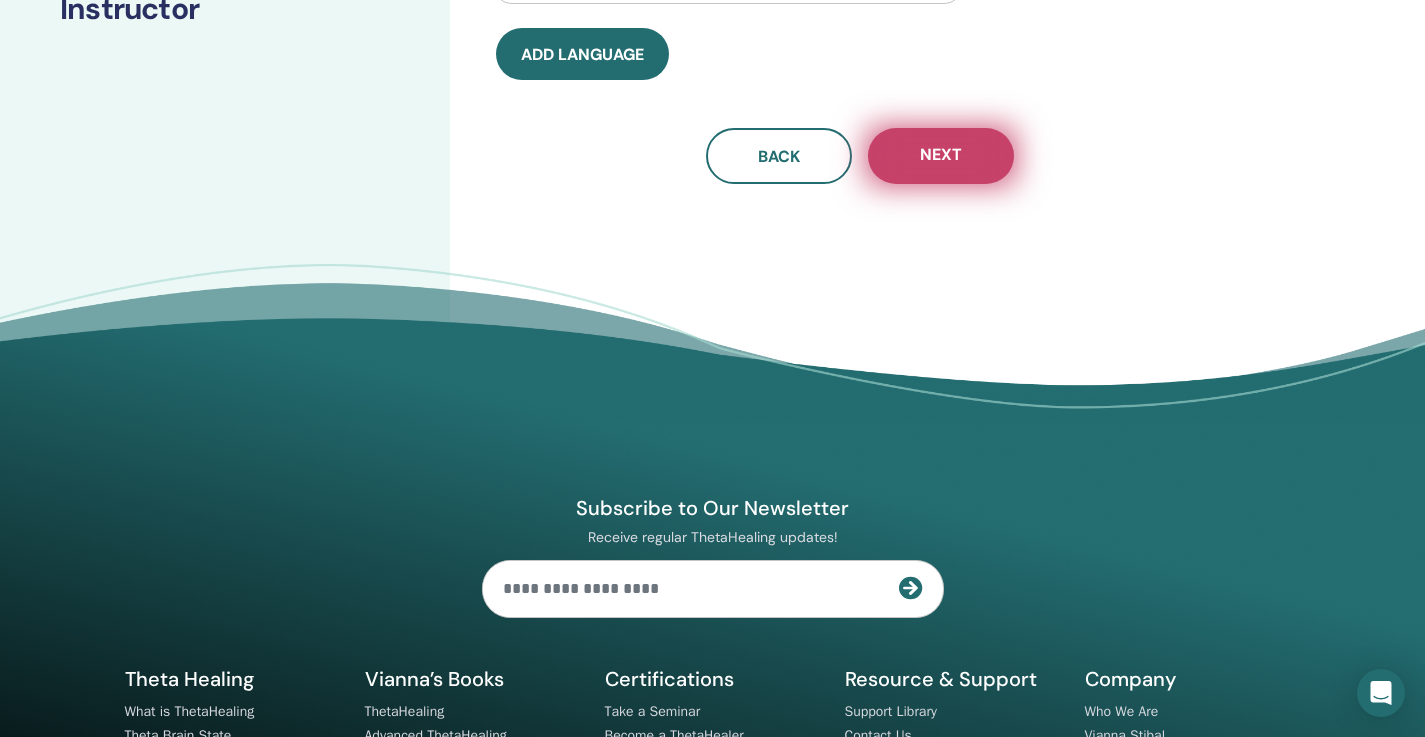 click on "Next" at bounding box center [941, 156] 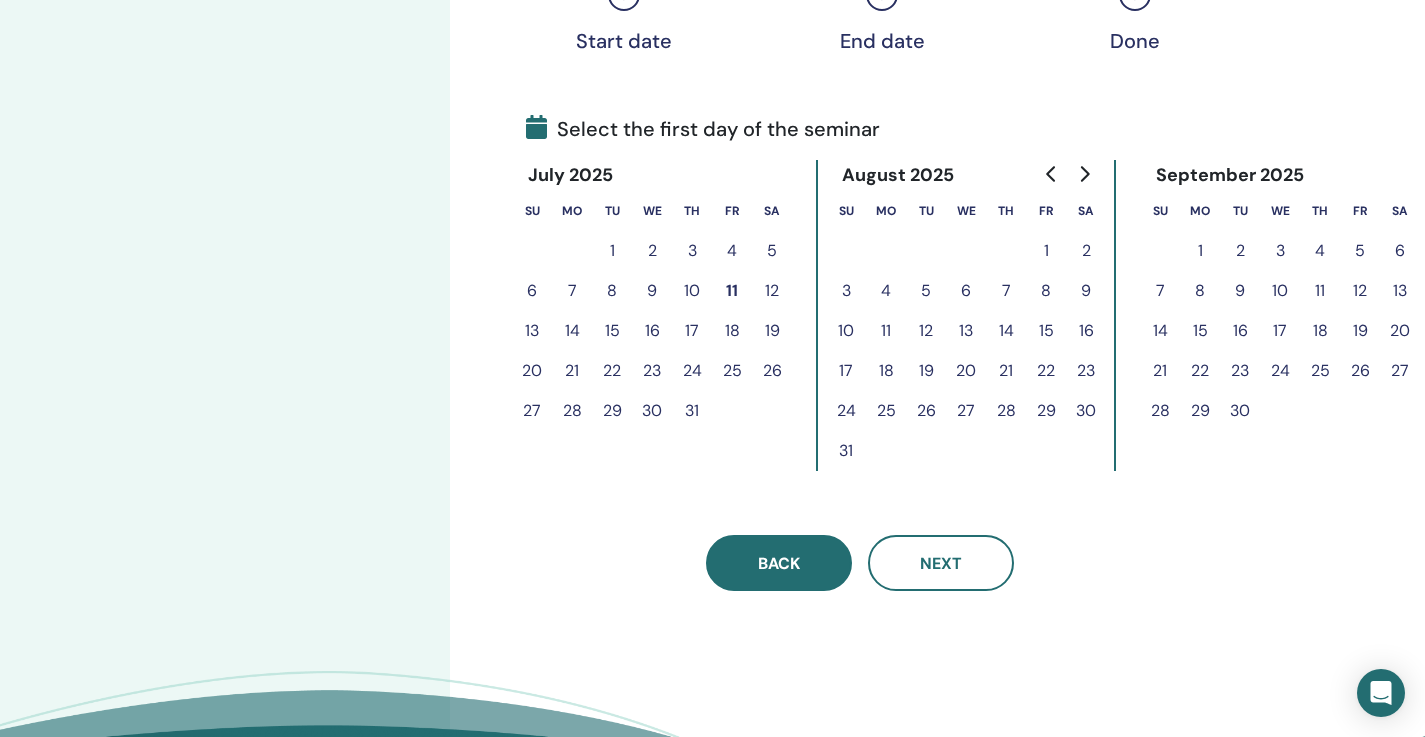 click on "Back" at bounding box center (779, 563) 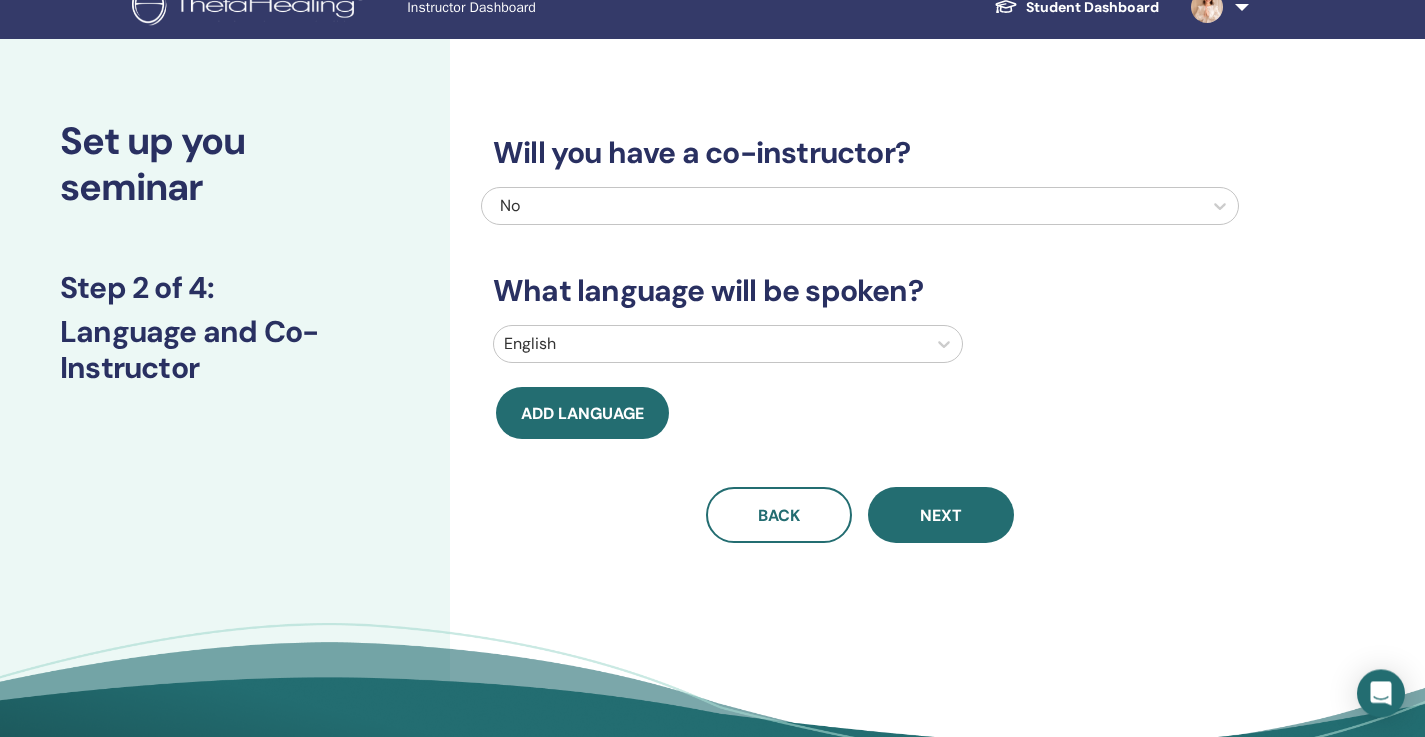scroll, scrollTop: 0, scrollLeft: 0, axis: both 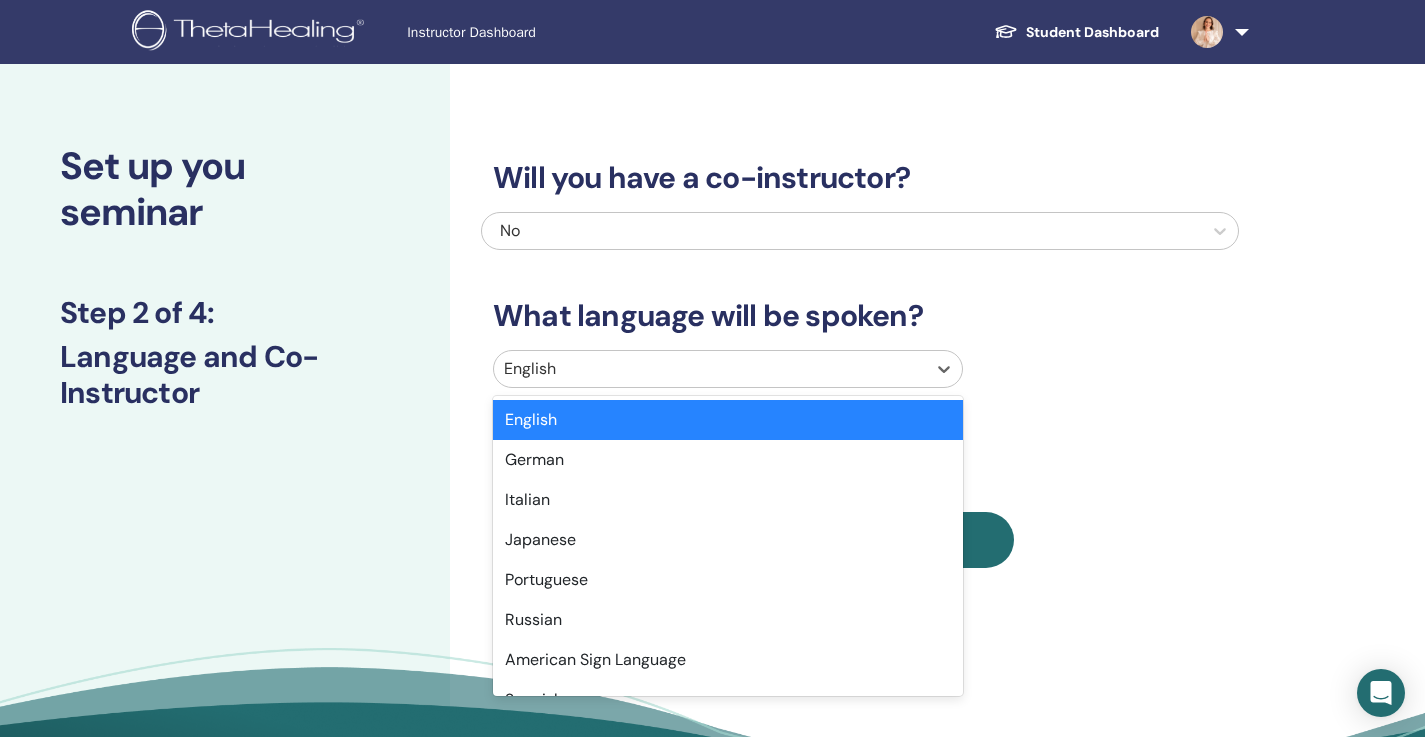click at bounding box center [710, 369] 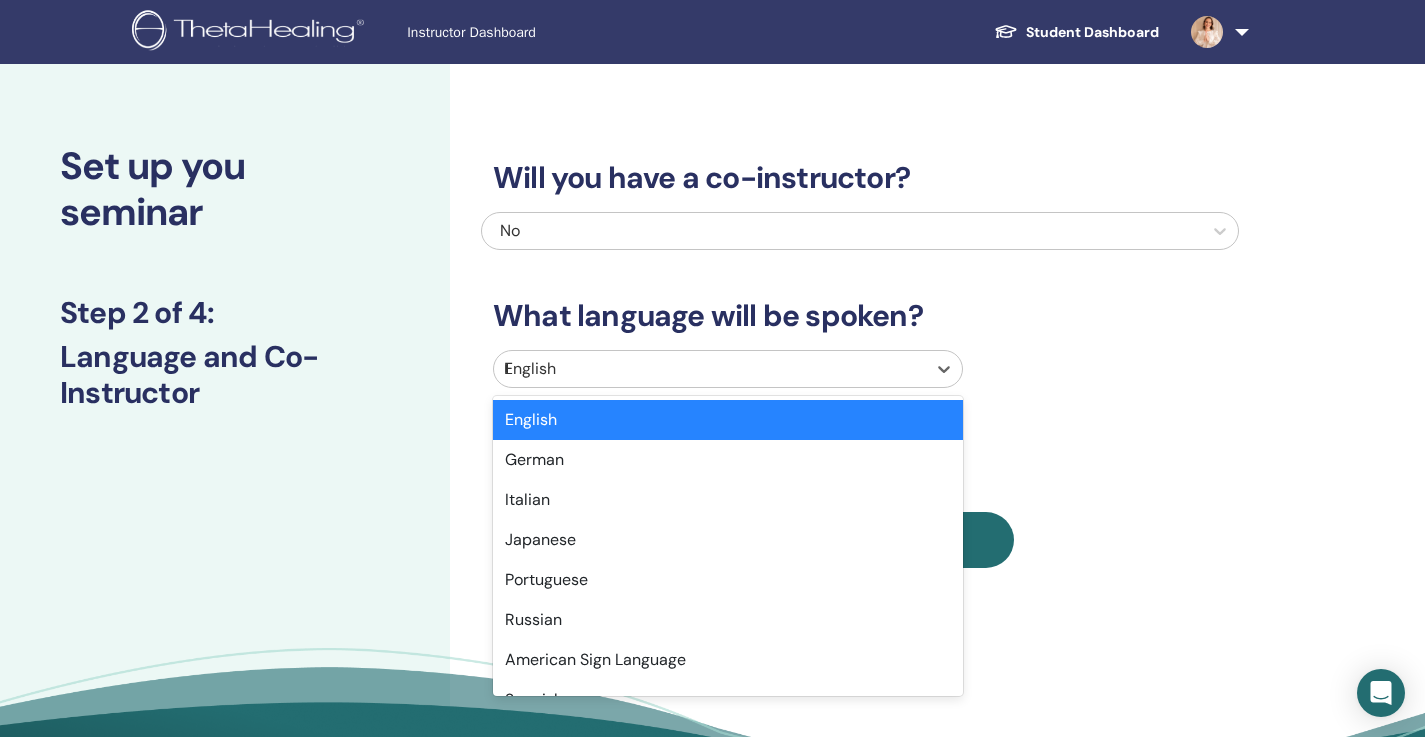 type on "**" 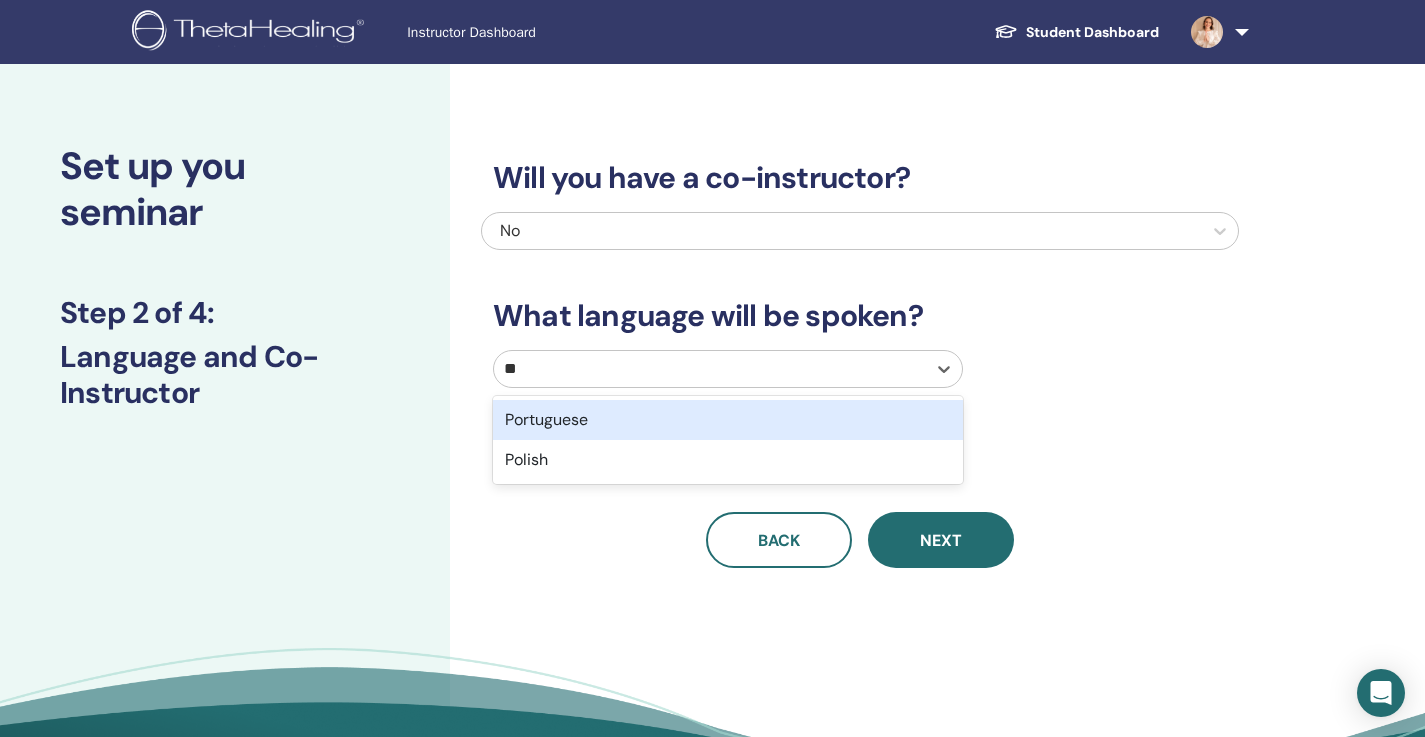 click on "Portuguese" at bounding box center [728, 420] 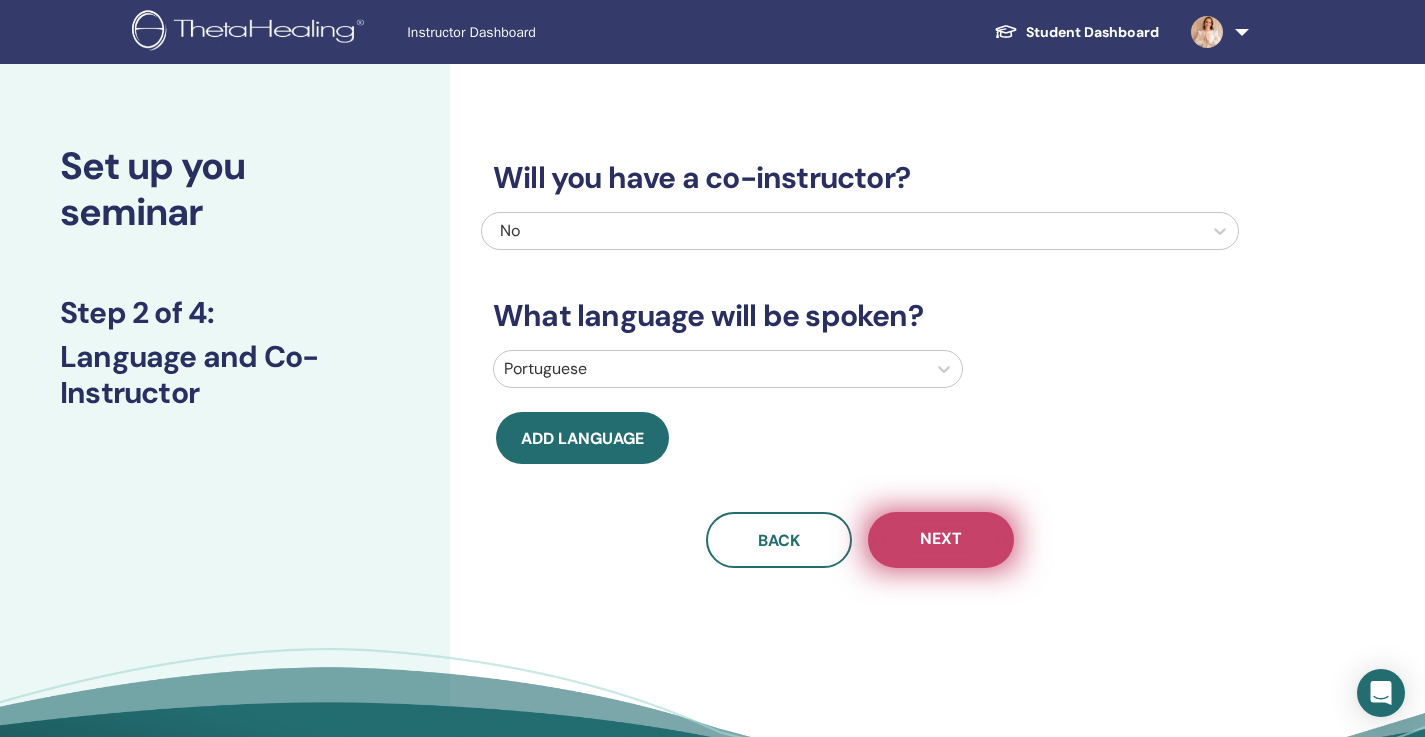 click on "Next" at bounding box center (941, 540) 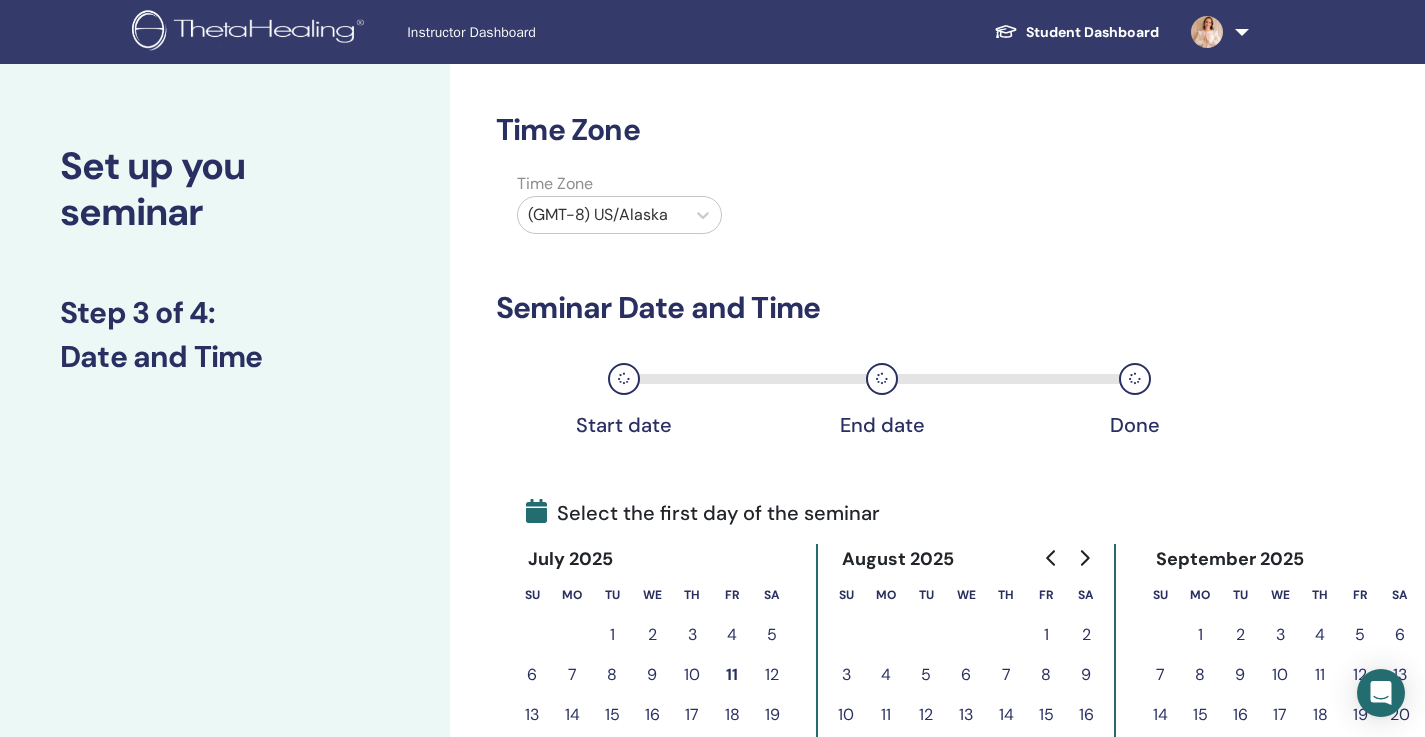 click on "(GMT-8) US/Alaska" at bounding box center (601, 215) 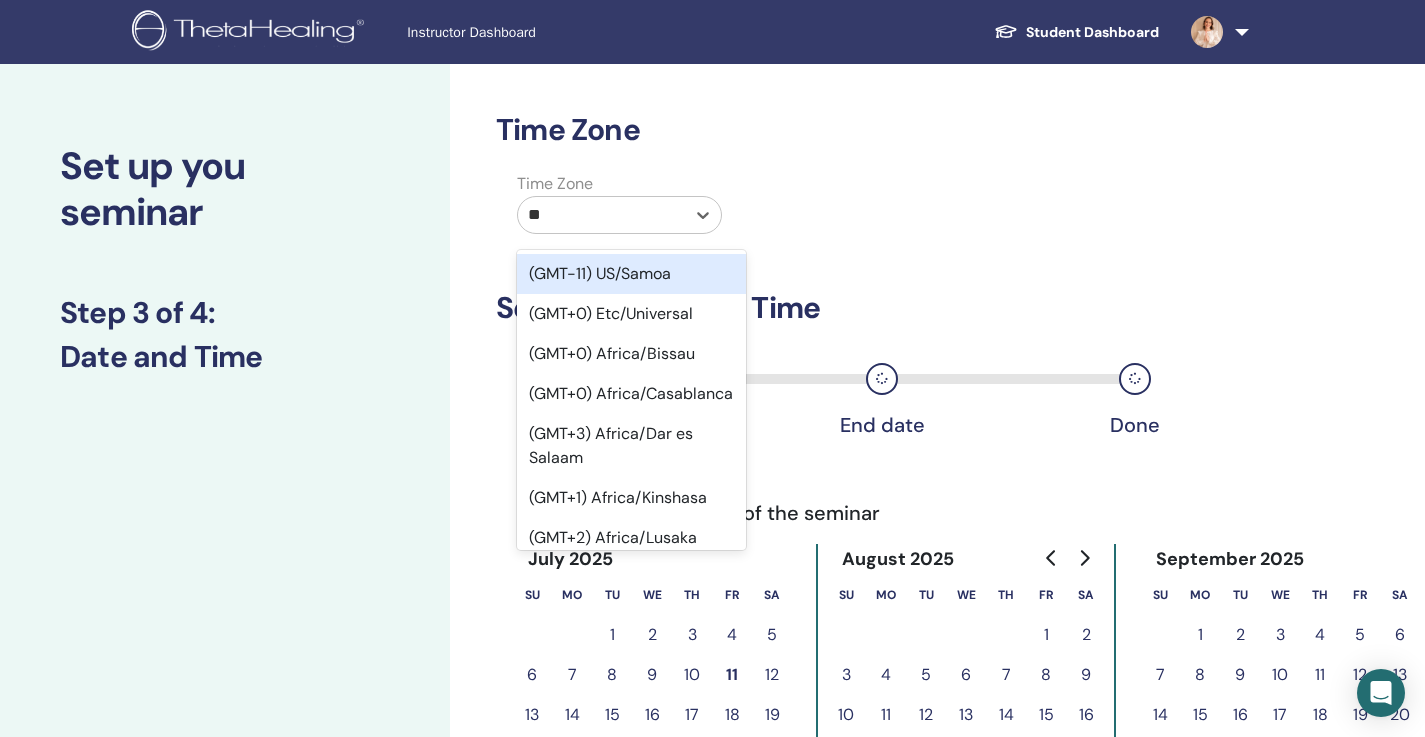 type on "***" 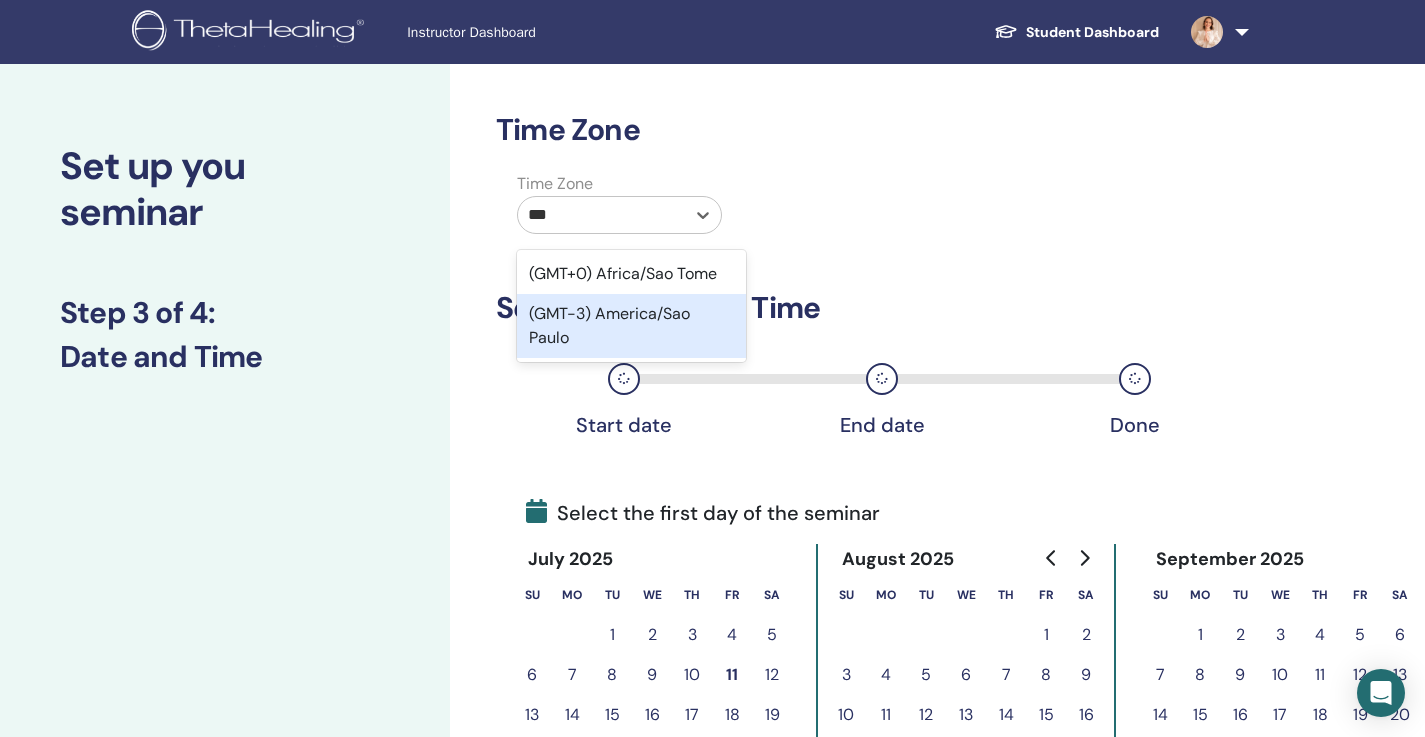 click on "(GMT-3) America/Sao Paulo" at bounding box center (631, 326) 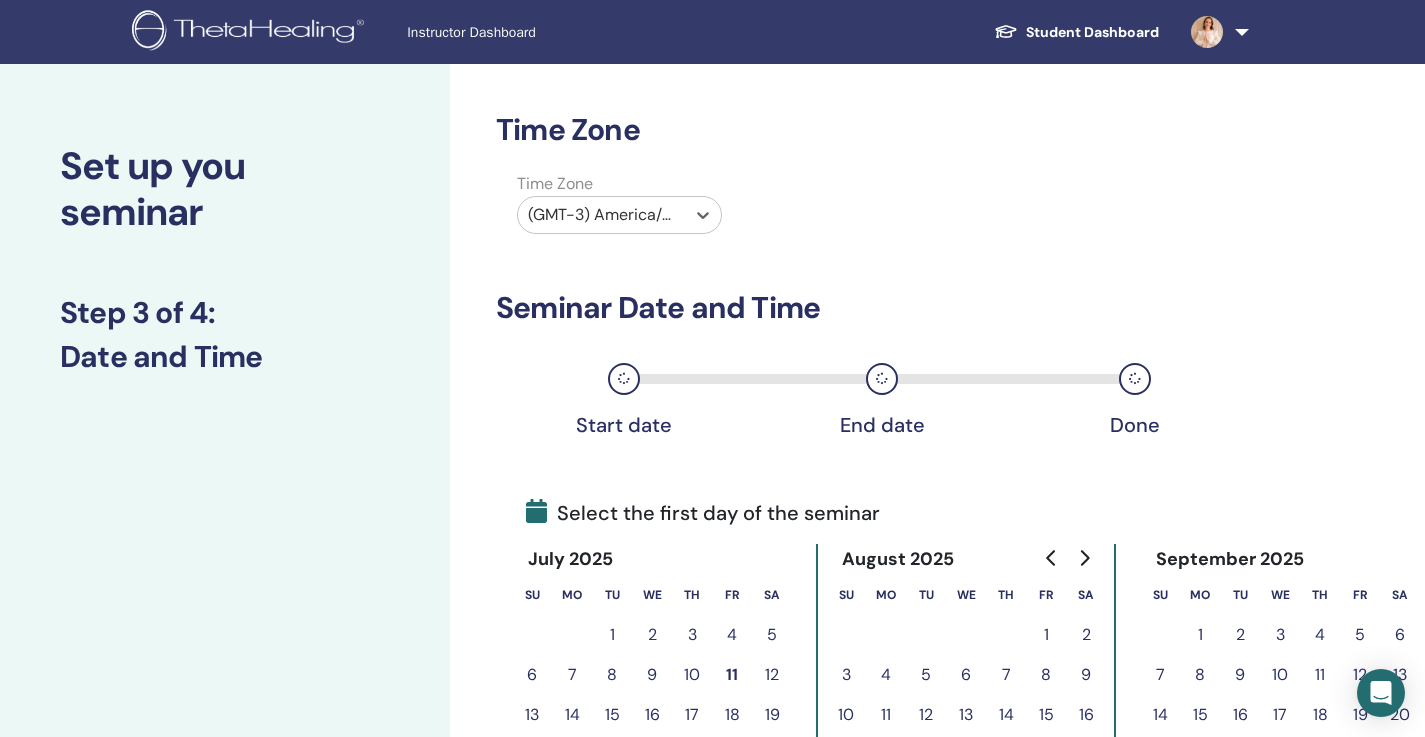click on "Time Zone Time Zone option (GMT-3) America/Sao Paulo, selected.   Select is focused ,type to refine list, press Down to open the menu,  (GMT-3) America/Sao Paulo Seminar Date and Time Start date End date Done Select the first day of the seminar July 2025 Su Mo Tu We Th Fr Sa 1 2 3 4 5 6 7 8 9 10 11 12 13 14 15 16 17 18 19 20 21 22 23 24 25 26 27 28 29 30 31 August 2025 Su Mo Tu We Th Fr Sa 1 2 3 4 5 6 7 8 9 10 11 12 13 14 15 16 17 18 19 20 21 22 23 24 25 26 27 28 29 30 31 September 2025 Su Mo Tu We Th Fr Sa 1 2 3 4 5 6 7 8 9 10 11 12 13 14 15 16 17 18 19 20 21 22 23 24 25 26 27 28 29 30 Back Next" at bounding box center [860, 543] 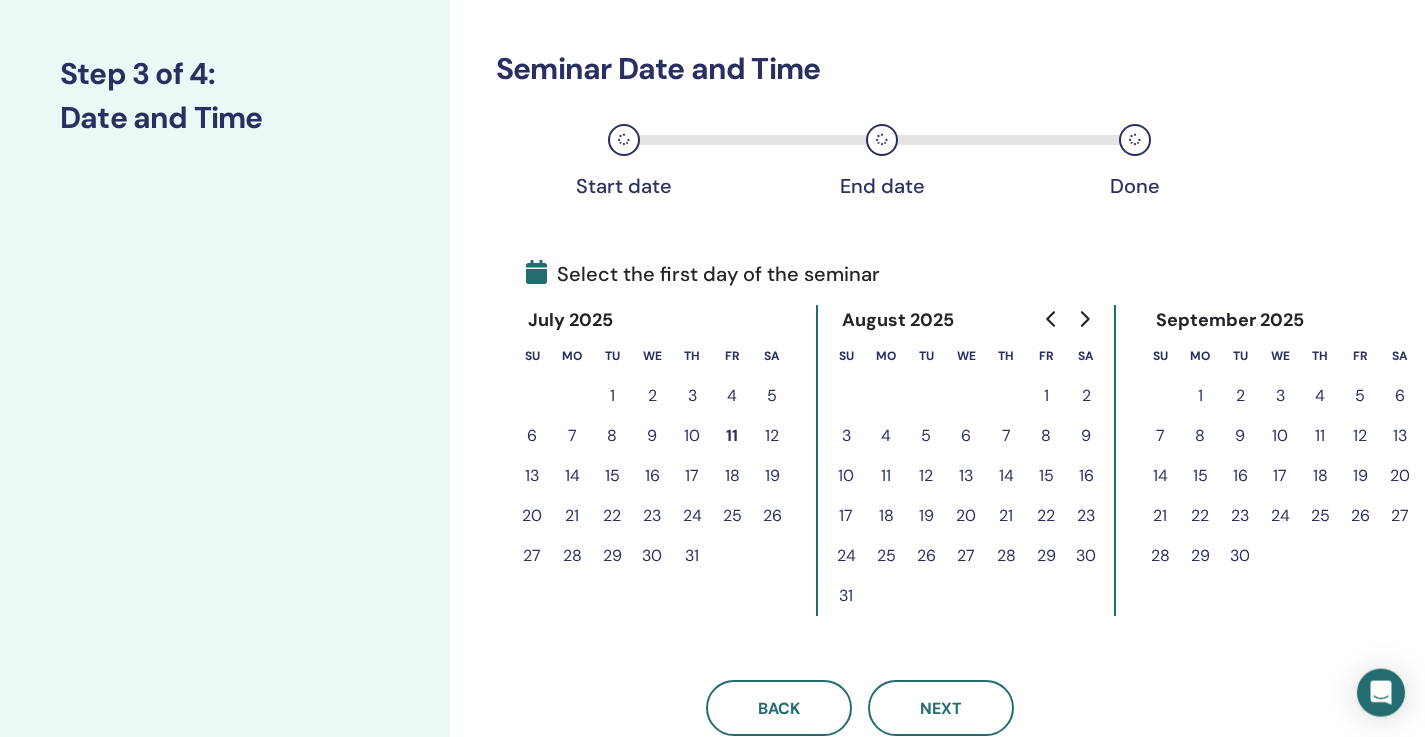 scroll, scrollTop: 240, scrollLeft: 0, axis: vertical 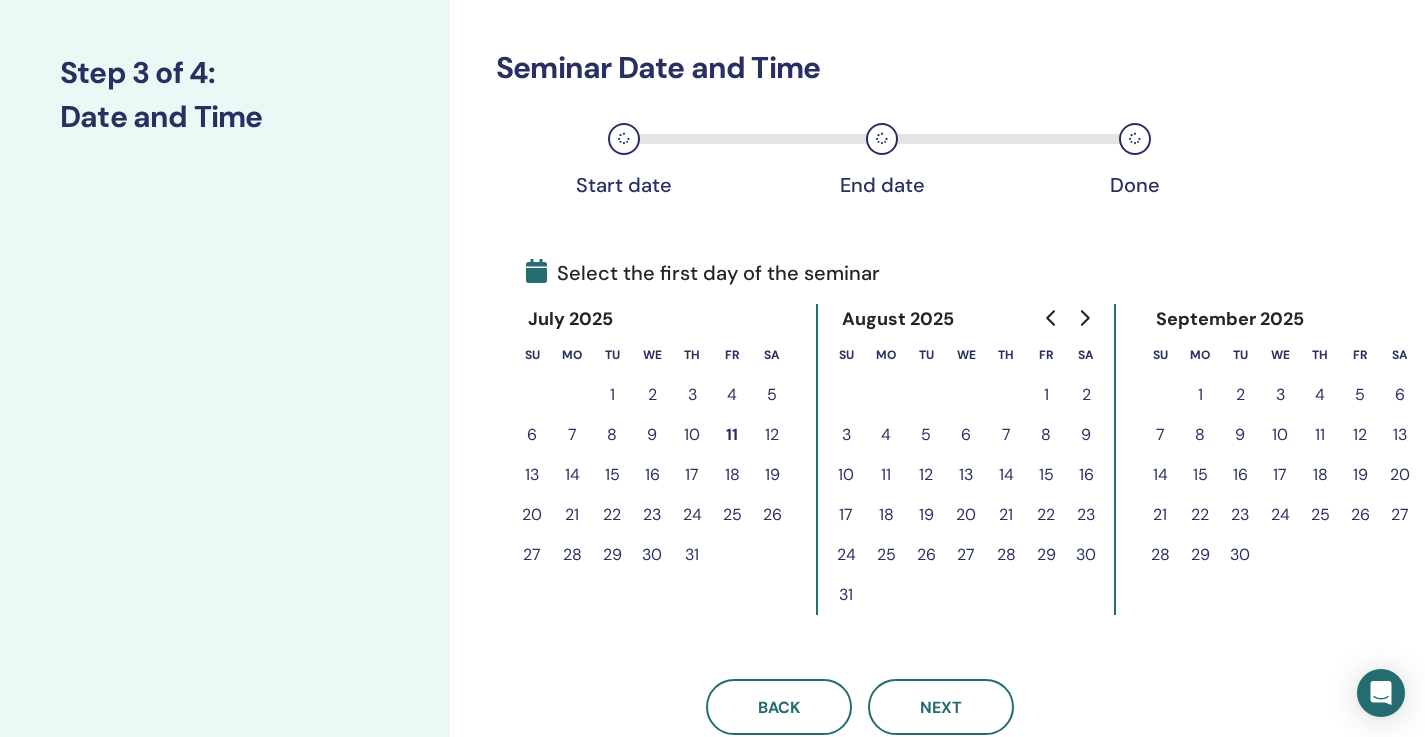 click on "14" at bounding box center (572, 475) 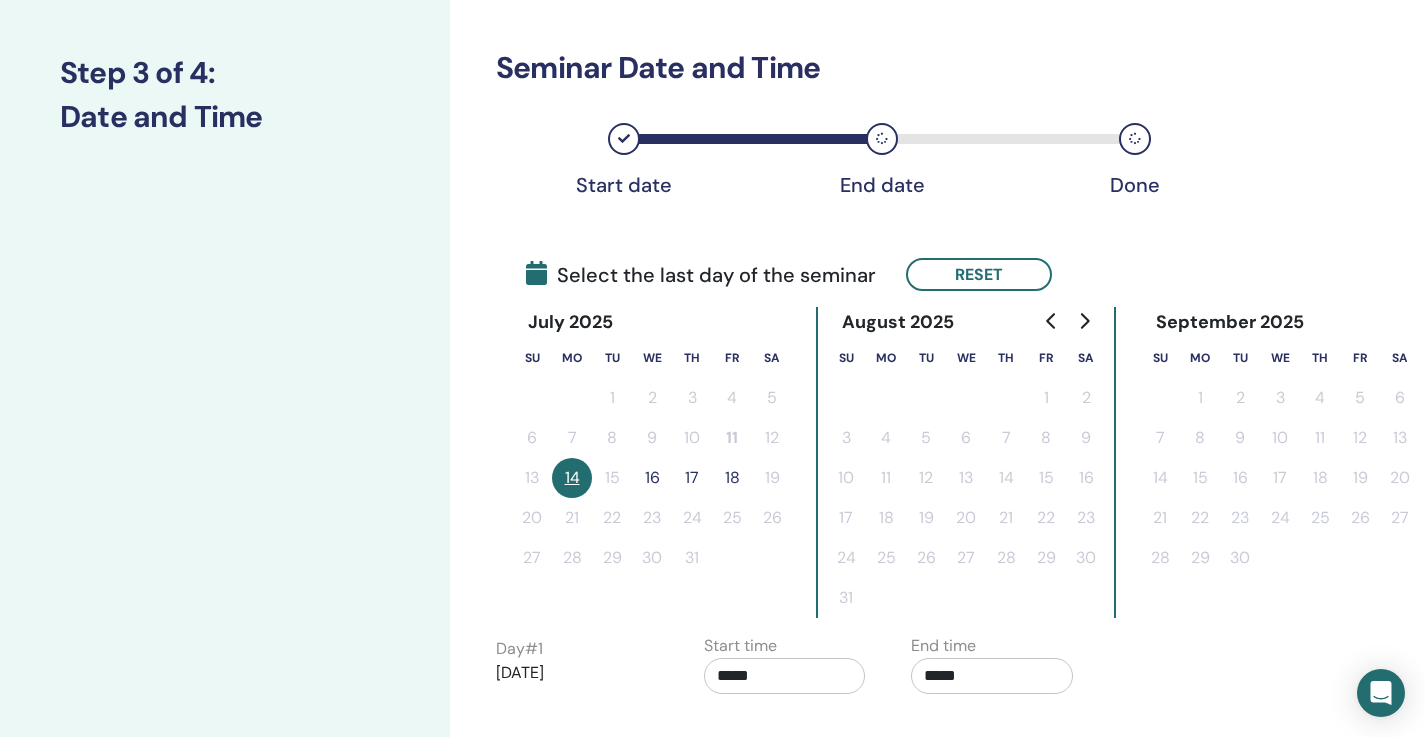 click on "17" at bounding box center (692, 478) 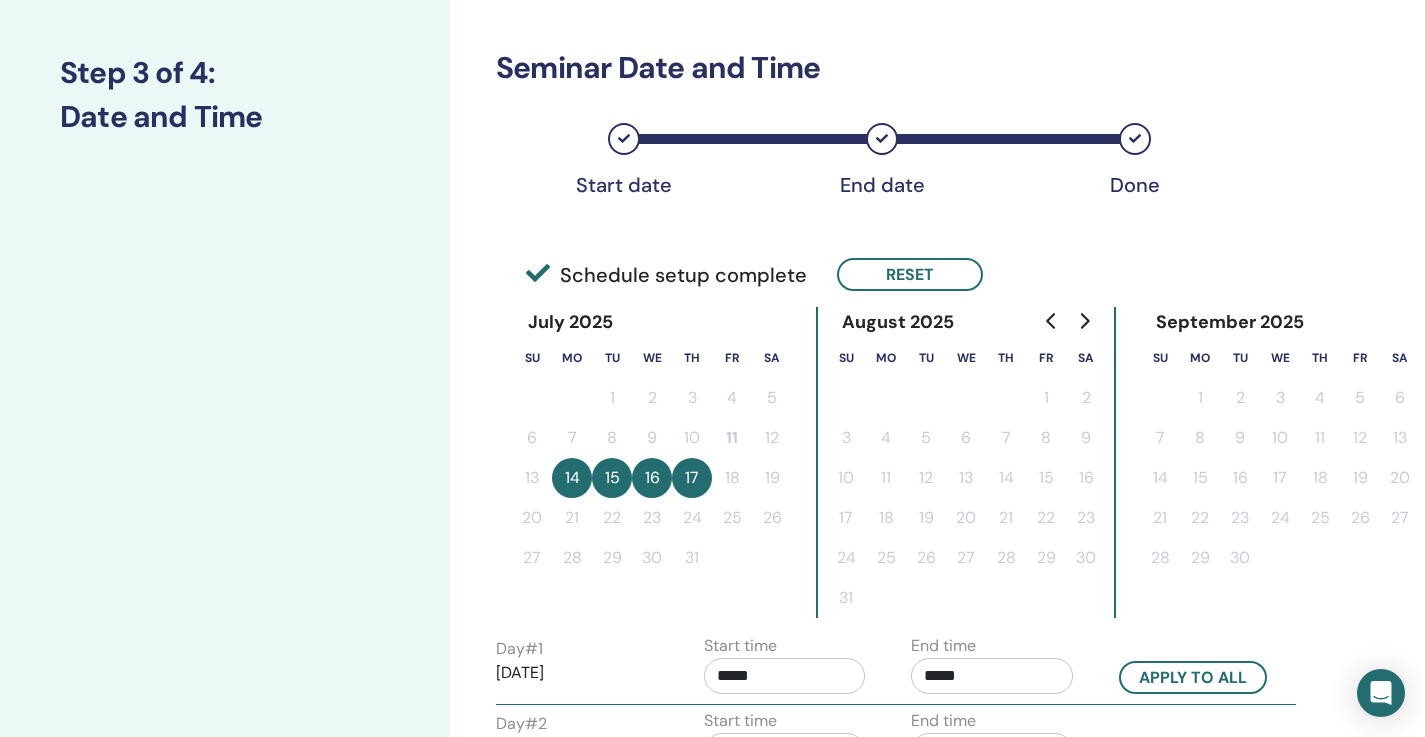 click on "Time Zone Time Zone (GMT-3) America/Sao Paulo Seminar Date and Time Start date End date Done Schedule setup complete Reset July 2025 Su Mo Tu We Th Fr Sa 1 2 3 4 5 6 7 8 9 10 11 12 13 14 15 16 17 18 19 20 21 22 23 24 25 26 27 28 29 30 31 August 2025 Su Mo Tu We Th Fr Sa 1 2 3 4 5 6 7 8 9 10 11 12 13 14 15 16 17 18 19 20 21 22 23 24 25 26 27 28 29 30 31 September 2025 Su Mo Tu We Th Fr Sa 1 2 3 4 5 6 7 8 9 10 11 12 13 14 15 16 17 18 19 20 21 22 23 24 25 26 27 28 29 30 Day  # 1 2025/07/14 Start time ***** End time ***** Apply to all Day  # 2 2025/07/15 Start time ***** End time ***** Day  # 3 2025/07/16 Start time ***** End time ***** Day  # 4 2025/07/17 Start time ***** End time ***** Back Next" at bounding box center [925, 568] 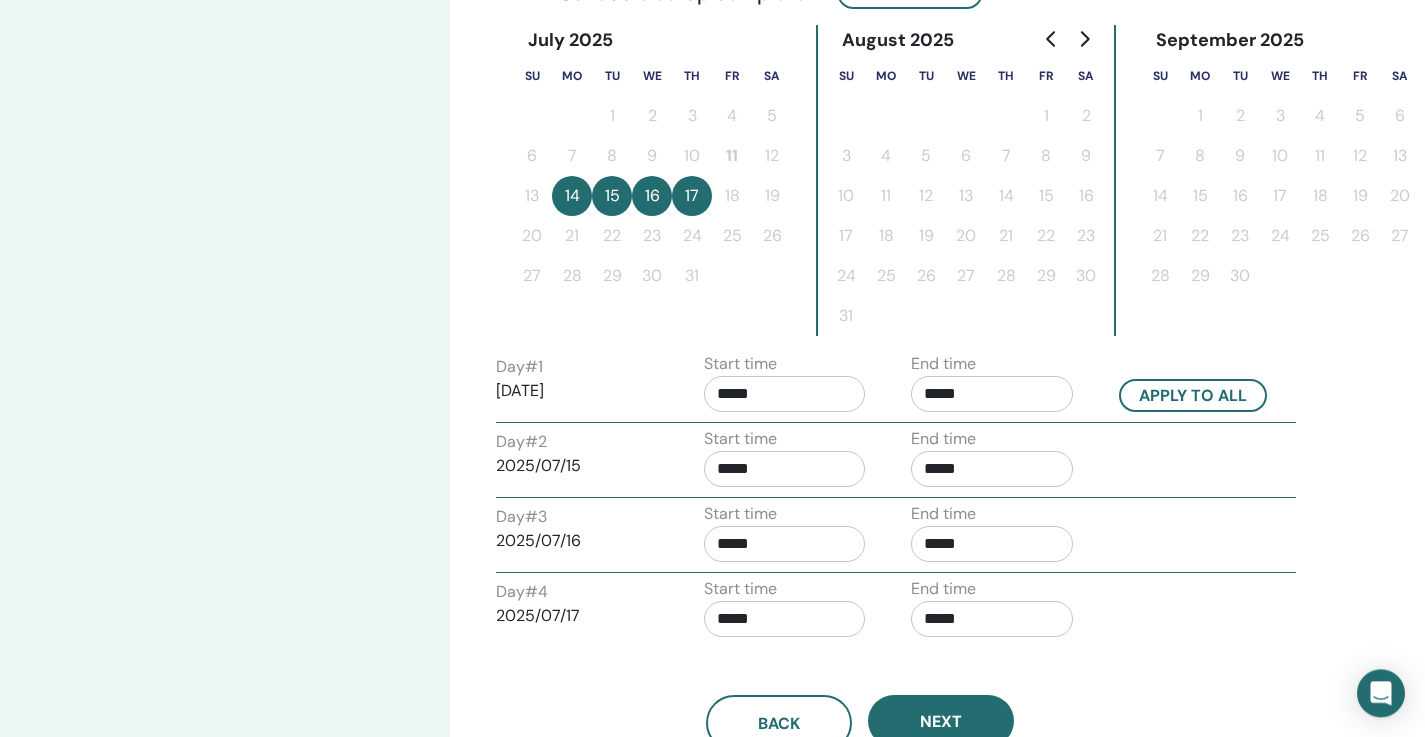 scroll, scrollTop: 528, scrollLeft: 0, axis: vertical 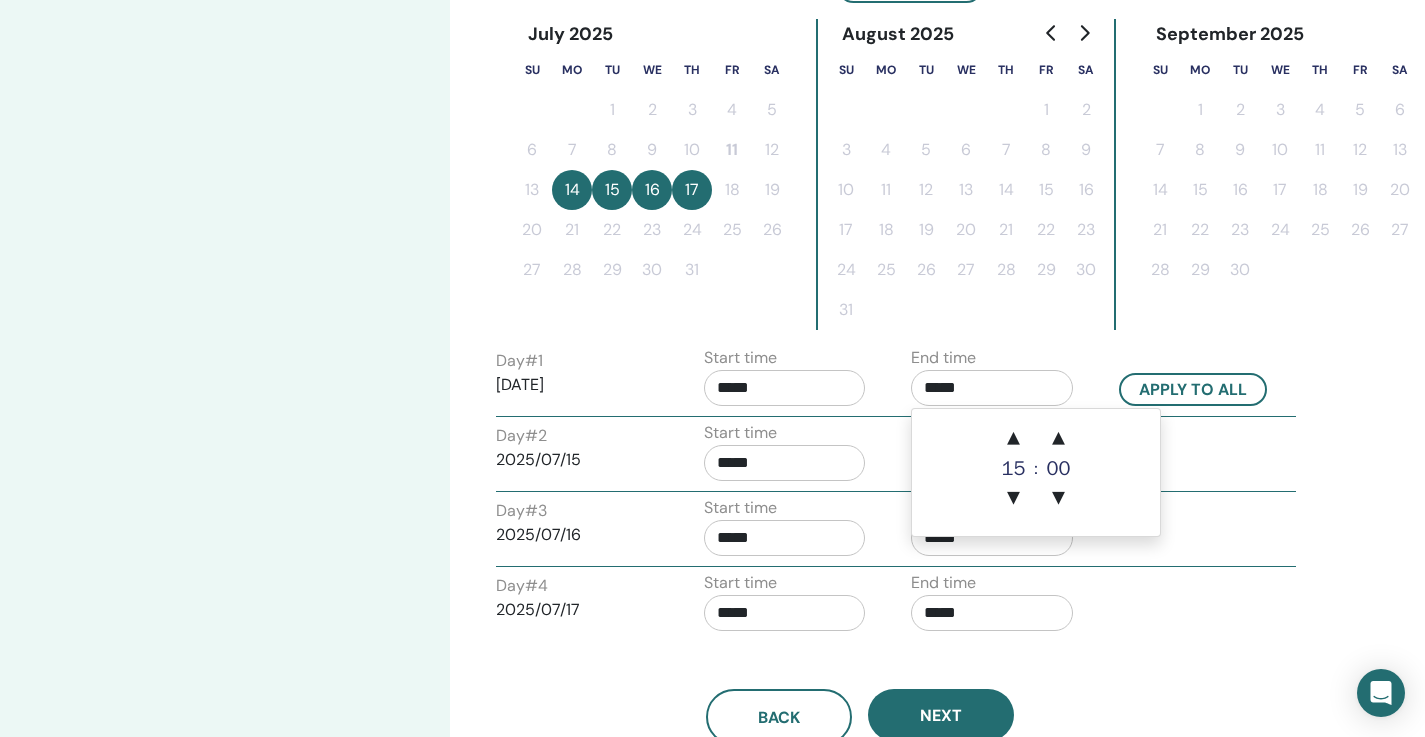 click on "*****" at bounding box center (992, 388) 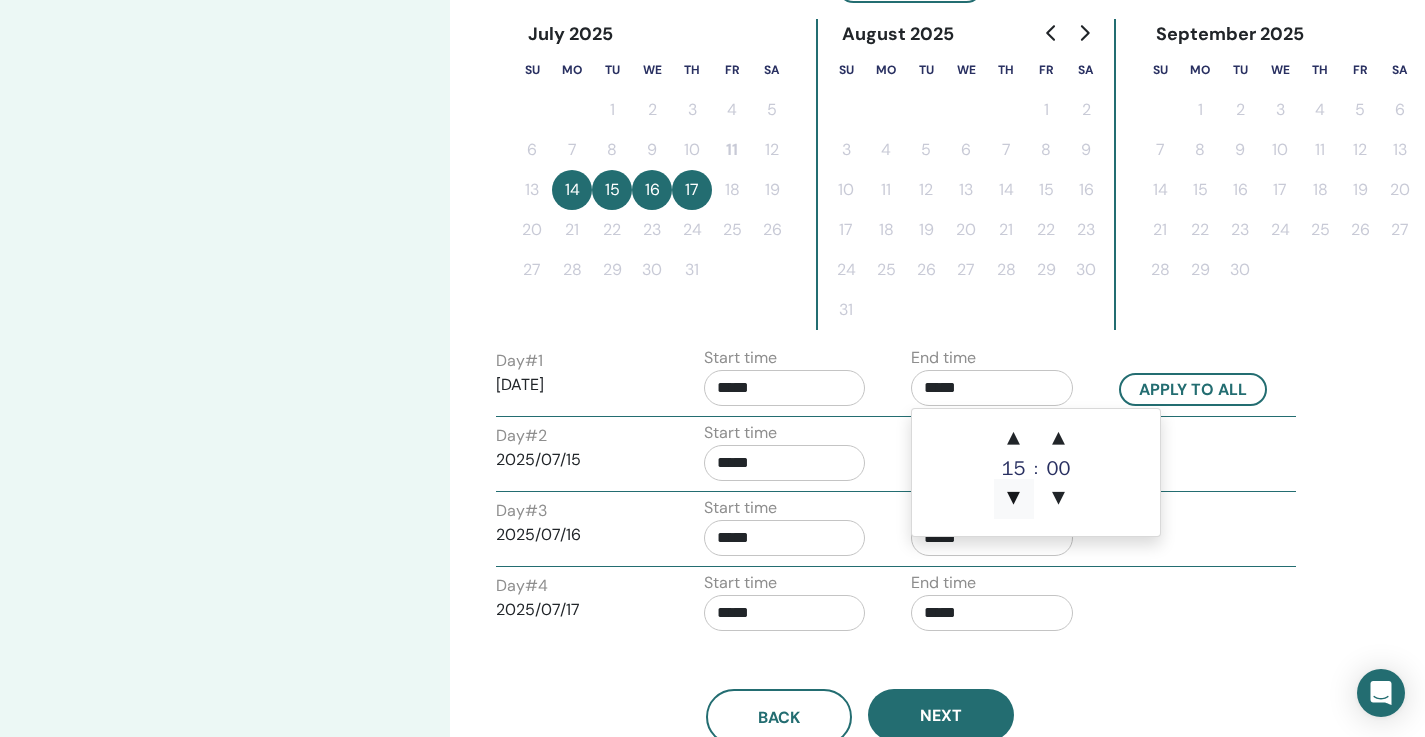 click on "▼" at bounding box center [1014, 499] 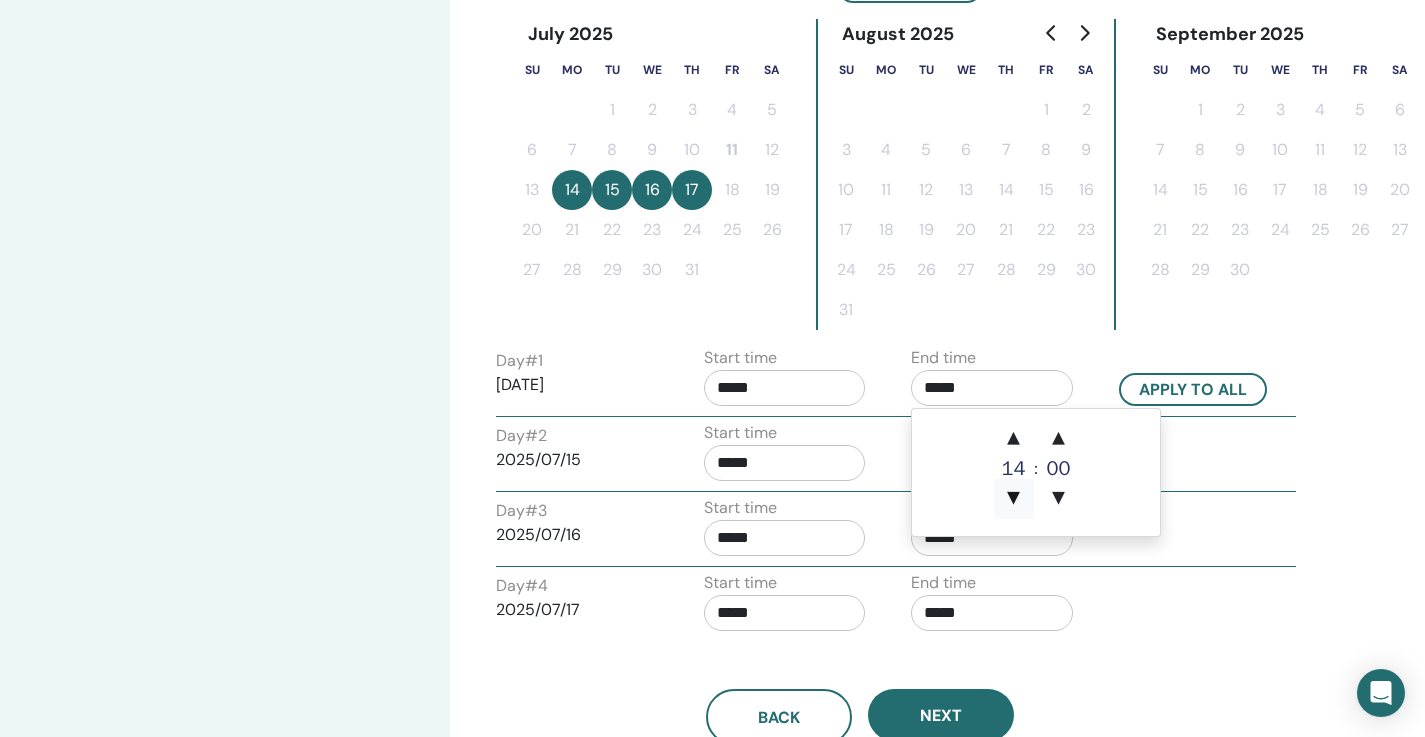 click on "▼" at bounding box center [1014, 499] 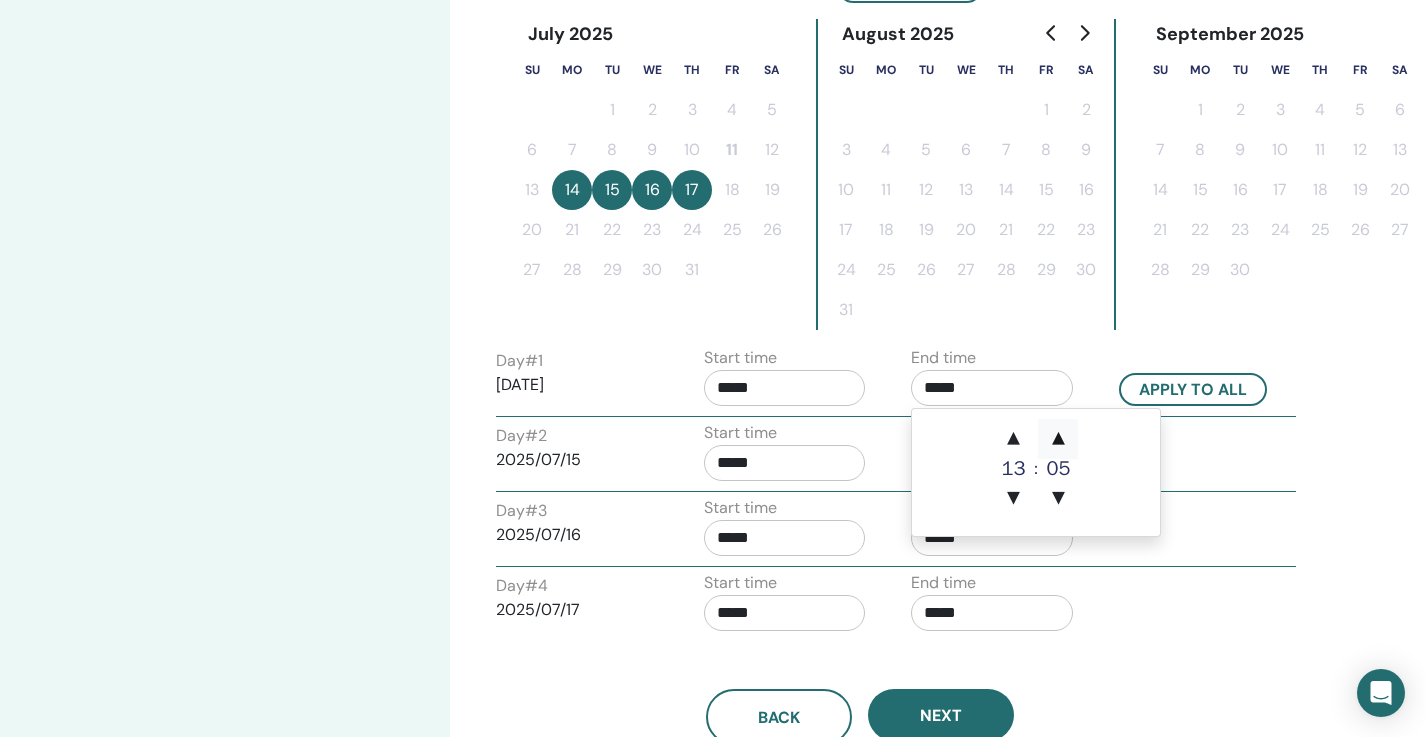 click on "▲" at bounding box center [1058, 439] 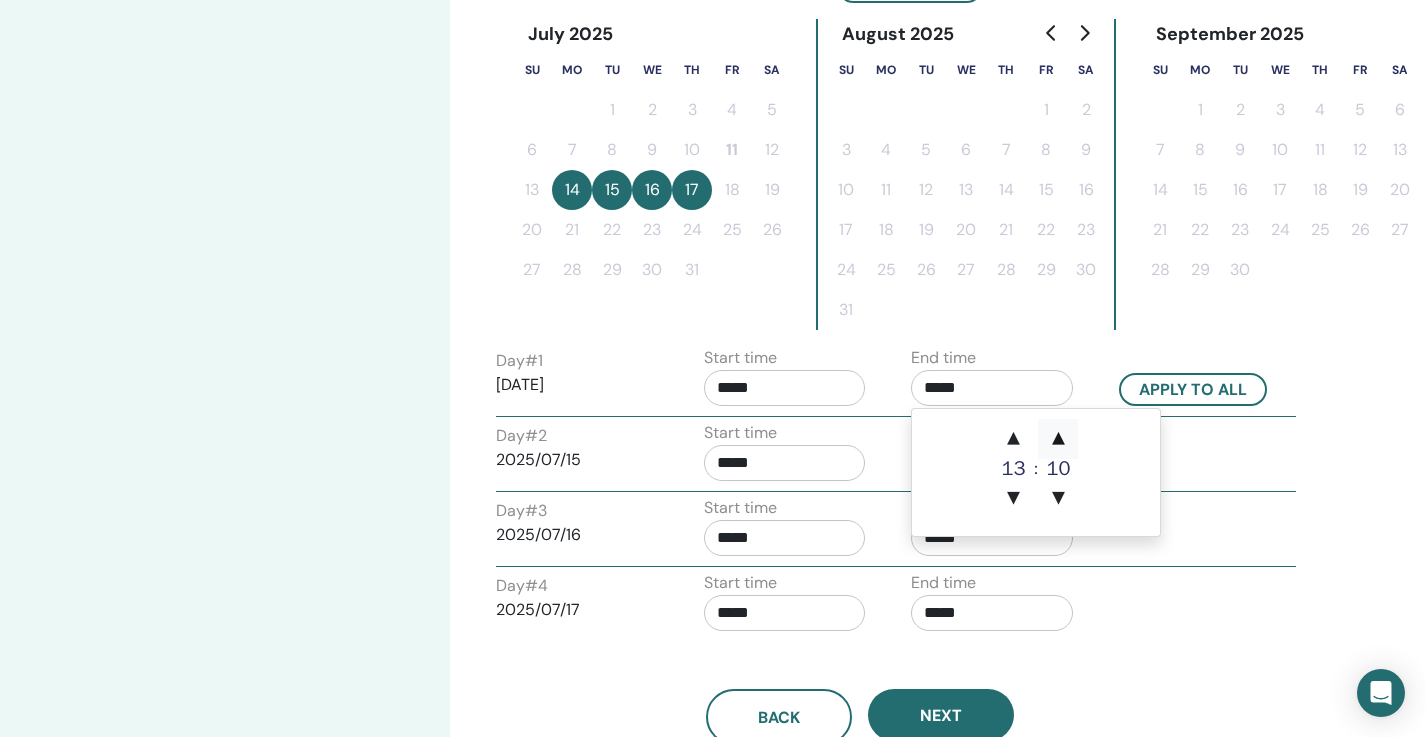 click on "▲" at bounding box center (1058, 439) 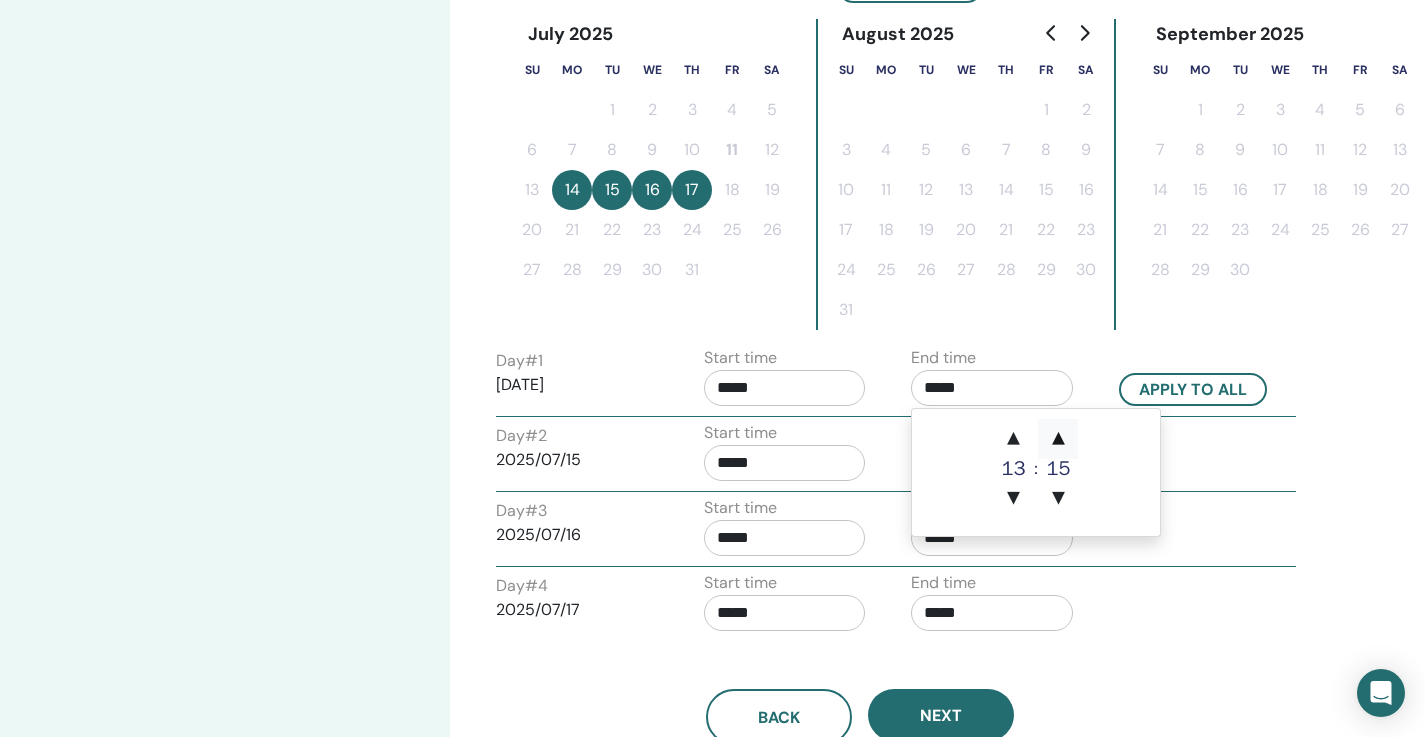 click on "▲" at bounding box center (1058, 439) 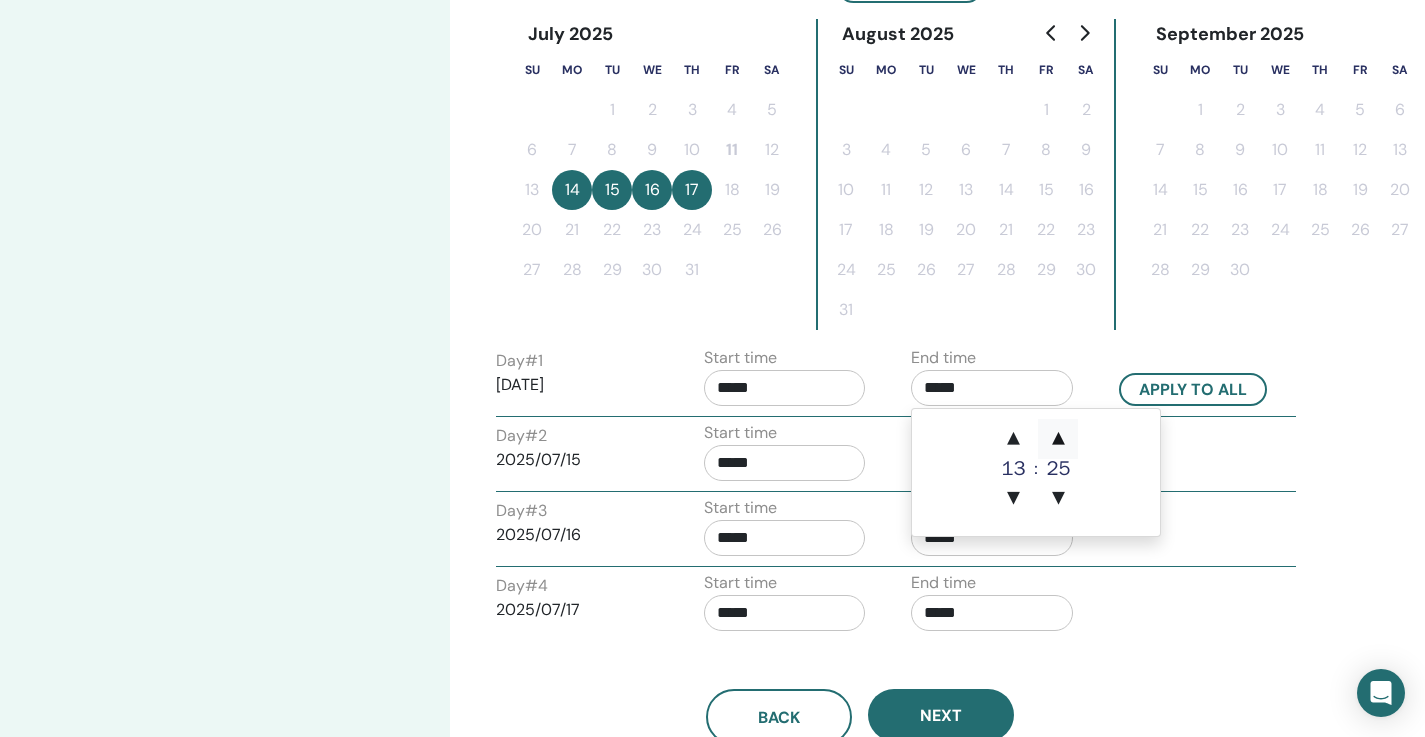click on "▲" at bounding box center [1058, 439] 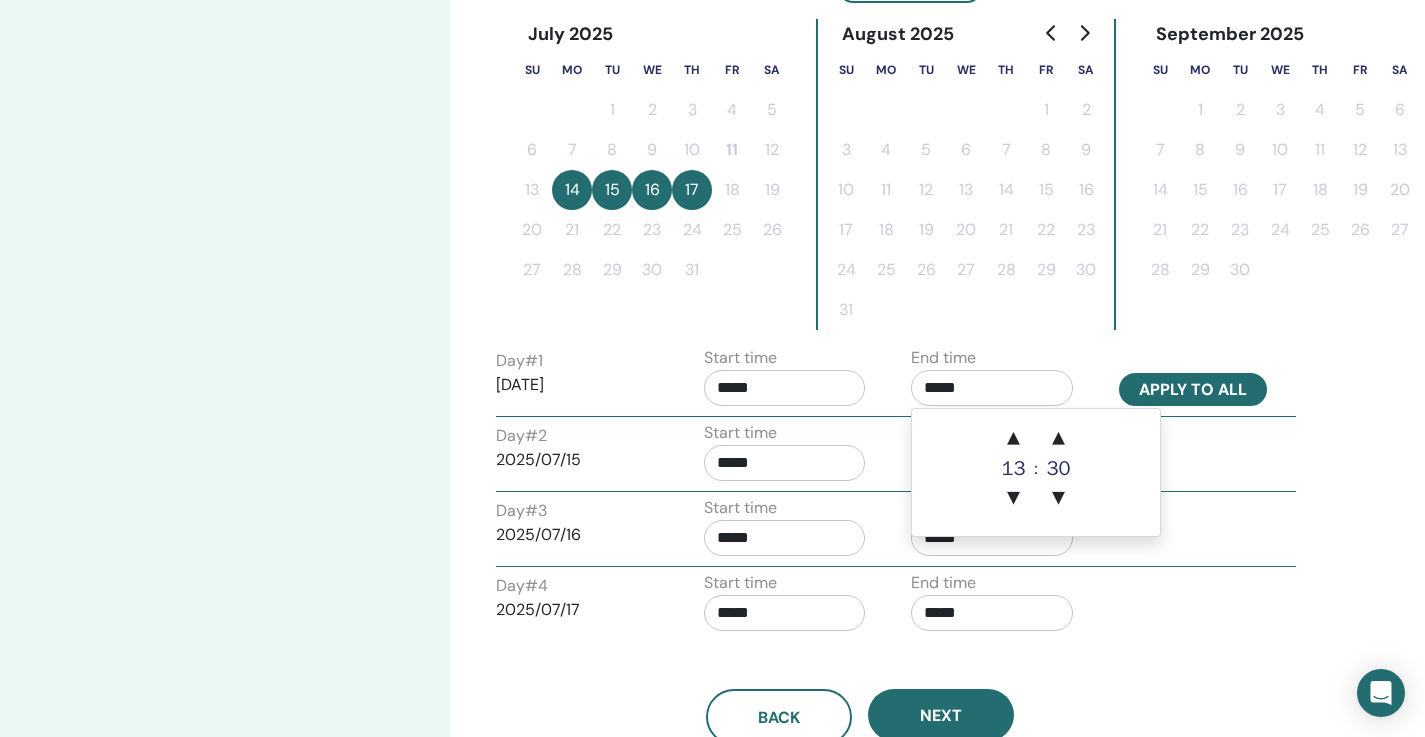 click on "Apply to all" at bounding box center [1193, 389] 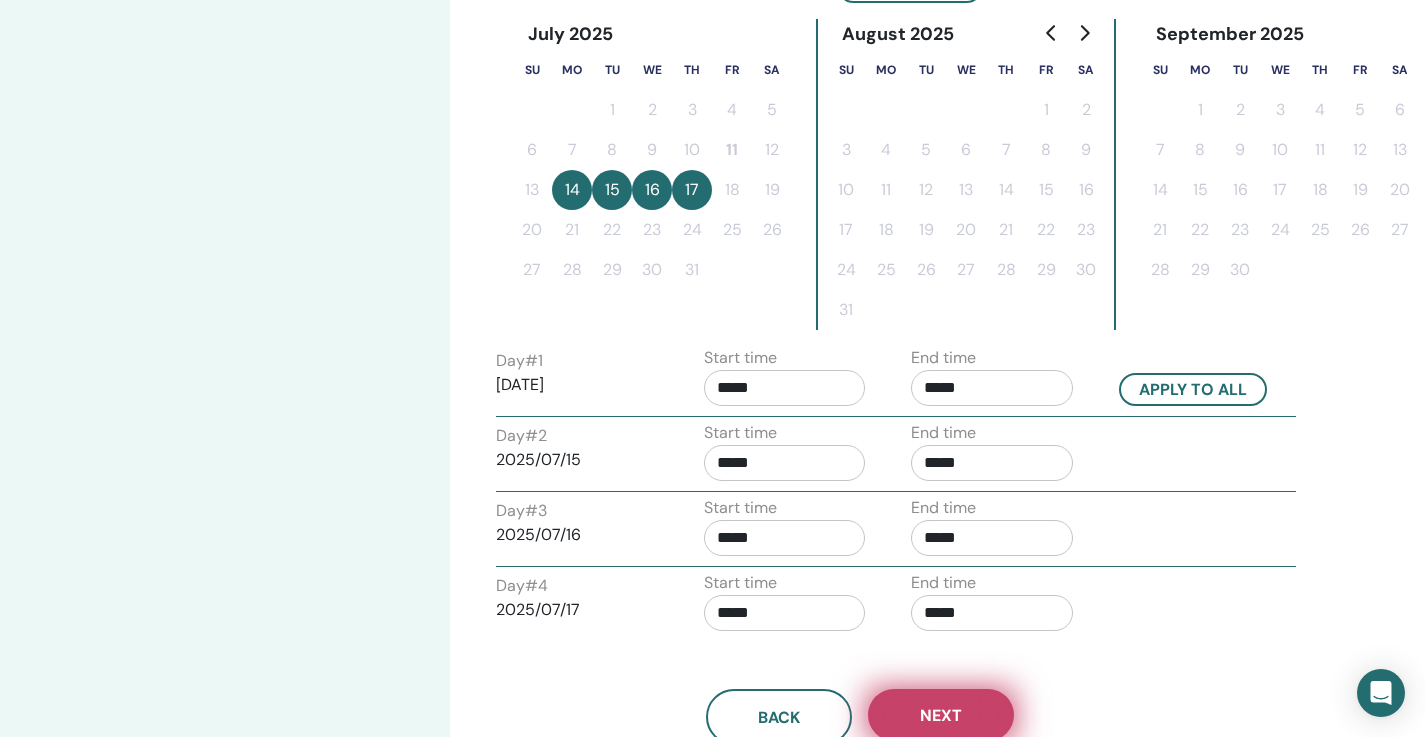 click on "Next" at bounding box center (941, 715) 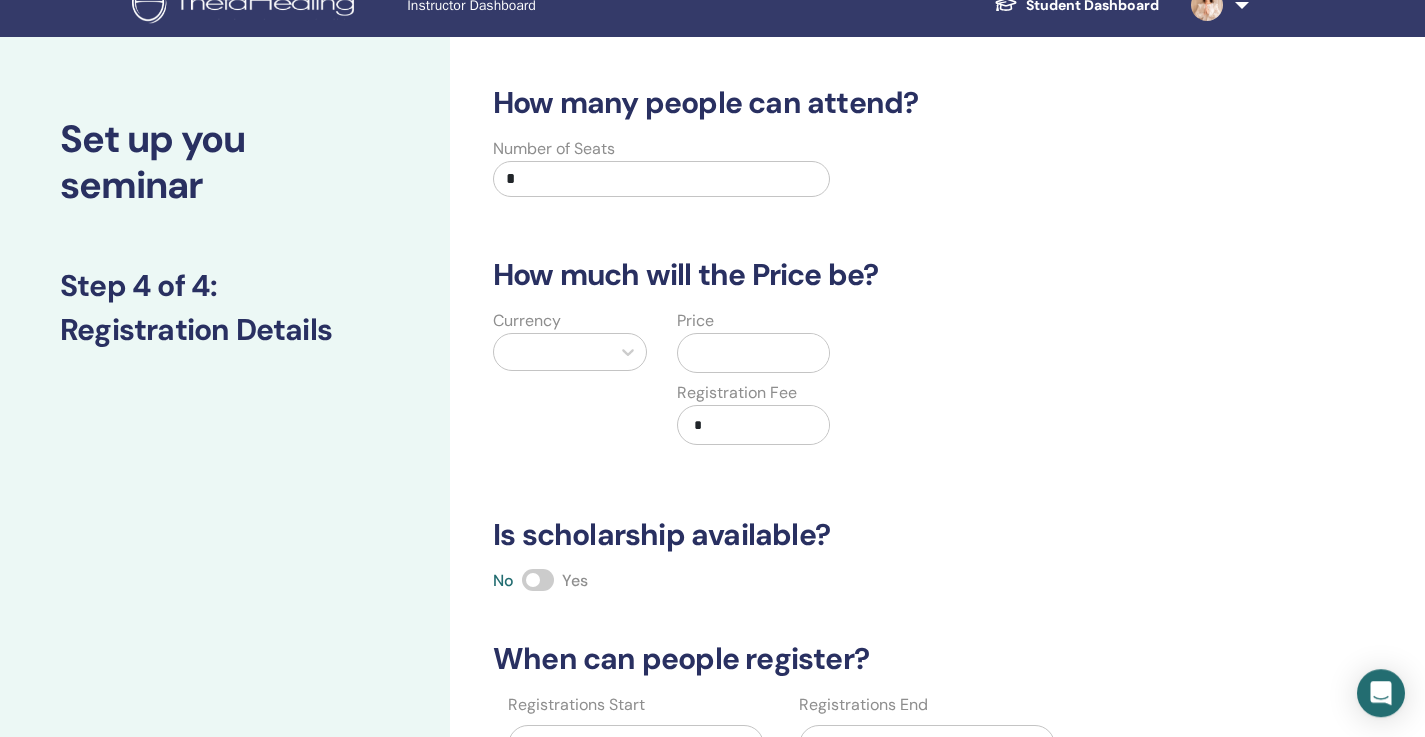 scroll, scrollTop: 0, scrollLeft: 0, axis: both 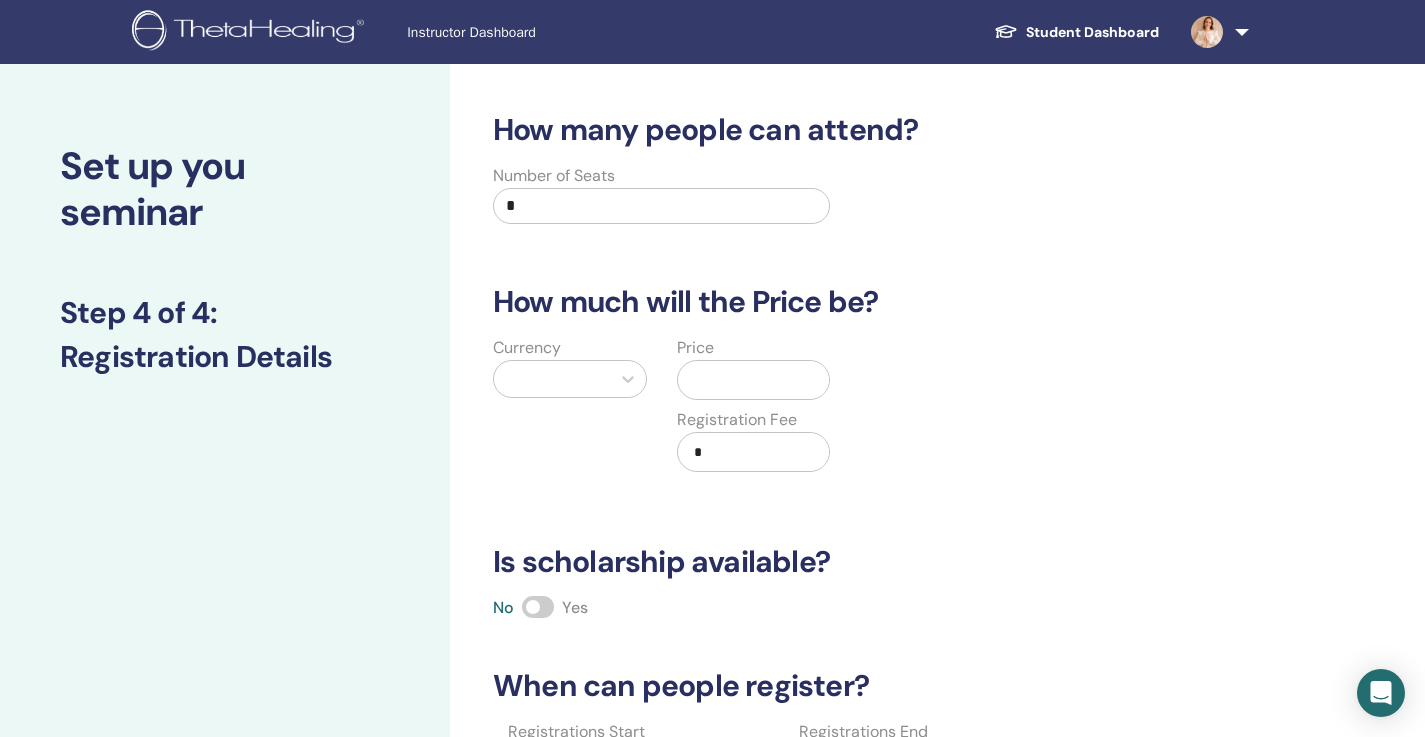 drag, startPoint x: 597, startPoint y: 201, endPoint x: 453, endPoint y: 200, distance: 144.00348 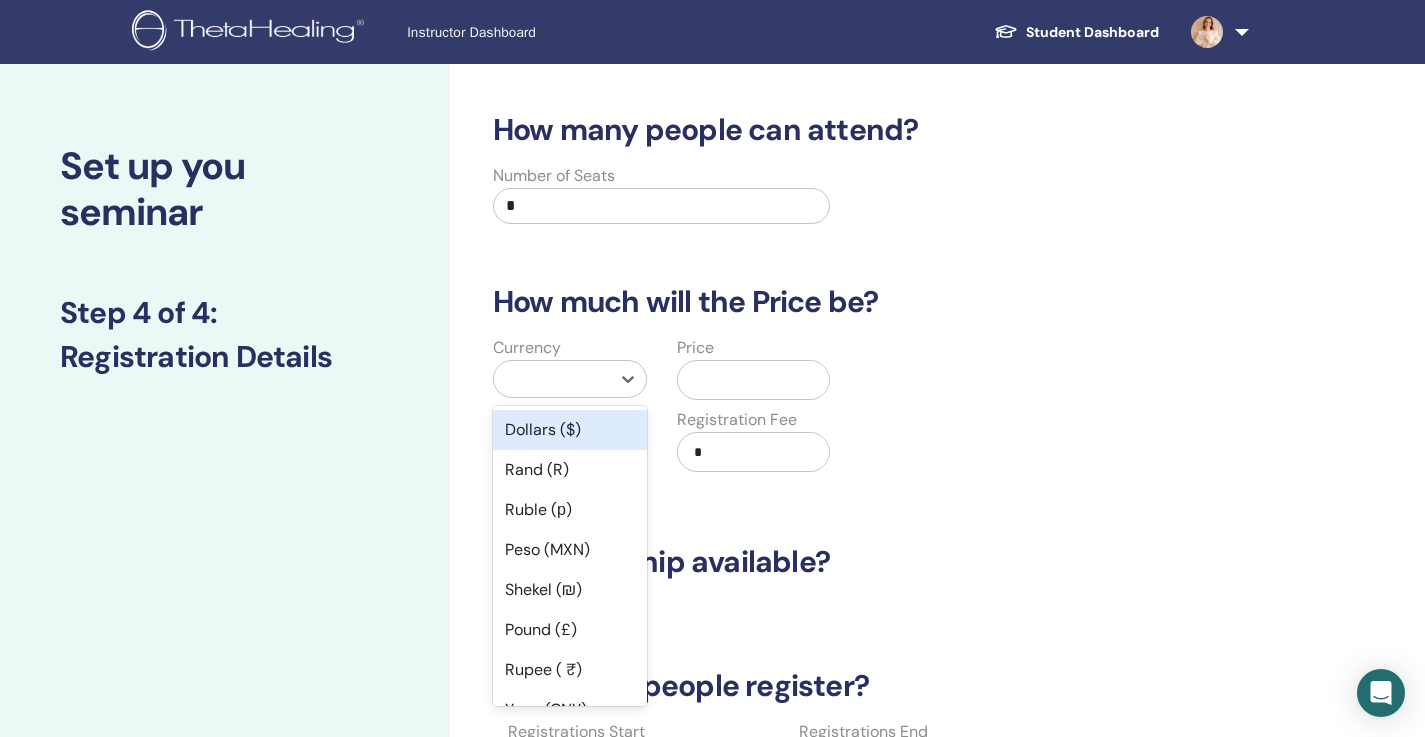 click at bounding box center (552, 379) 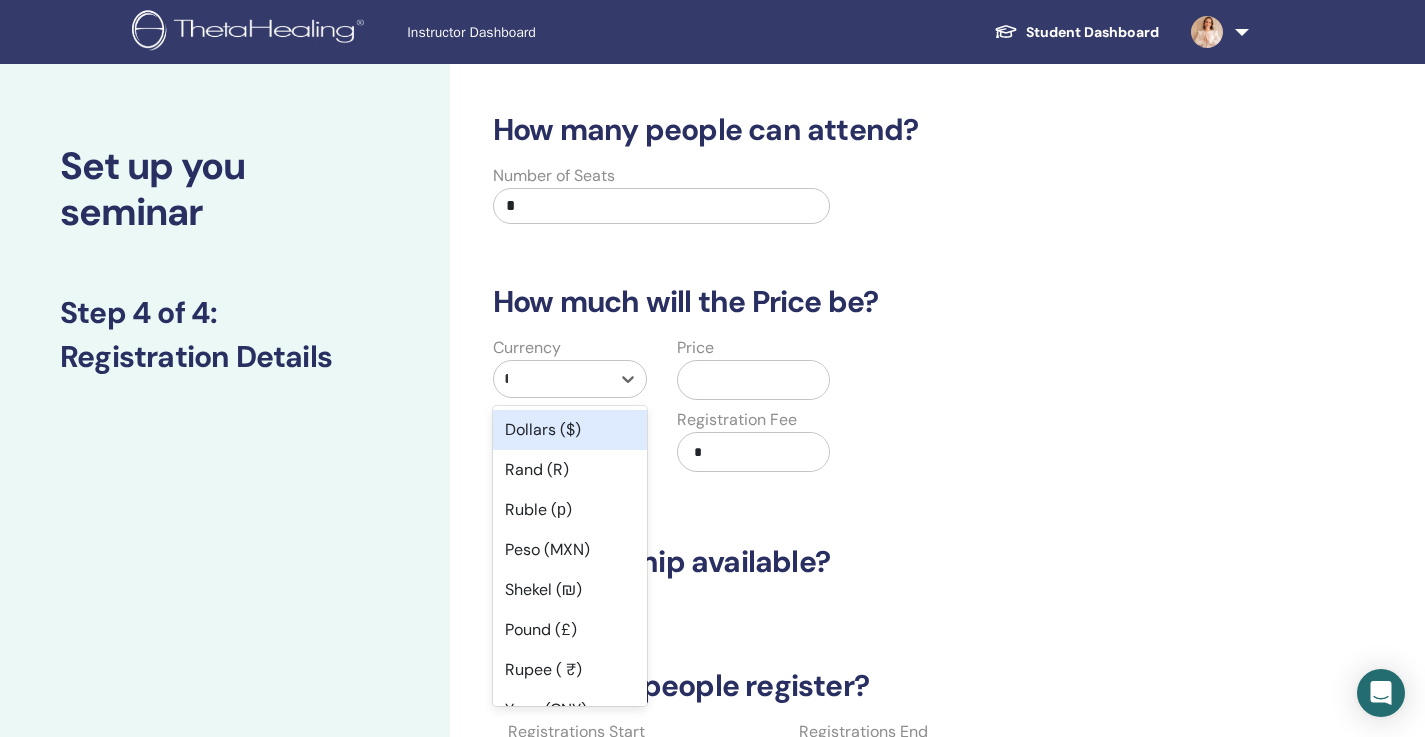 type on "**" 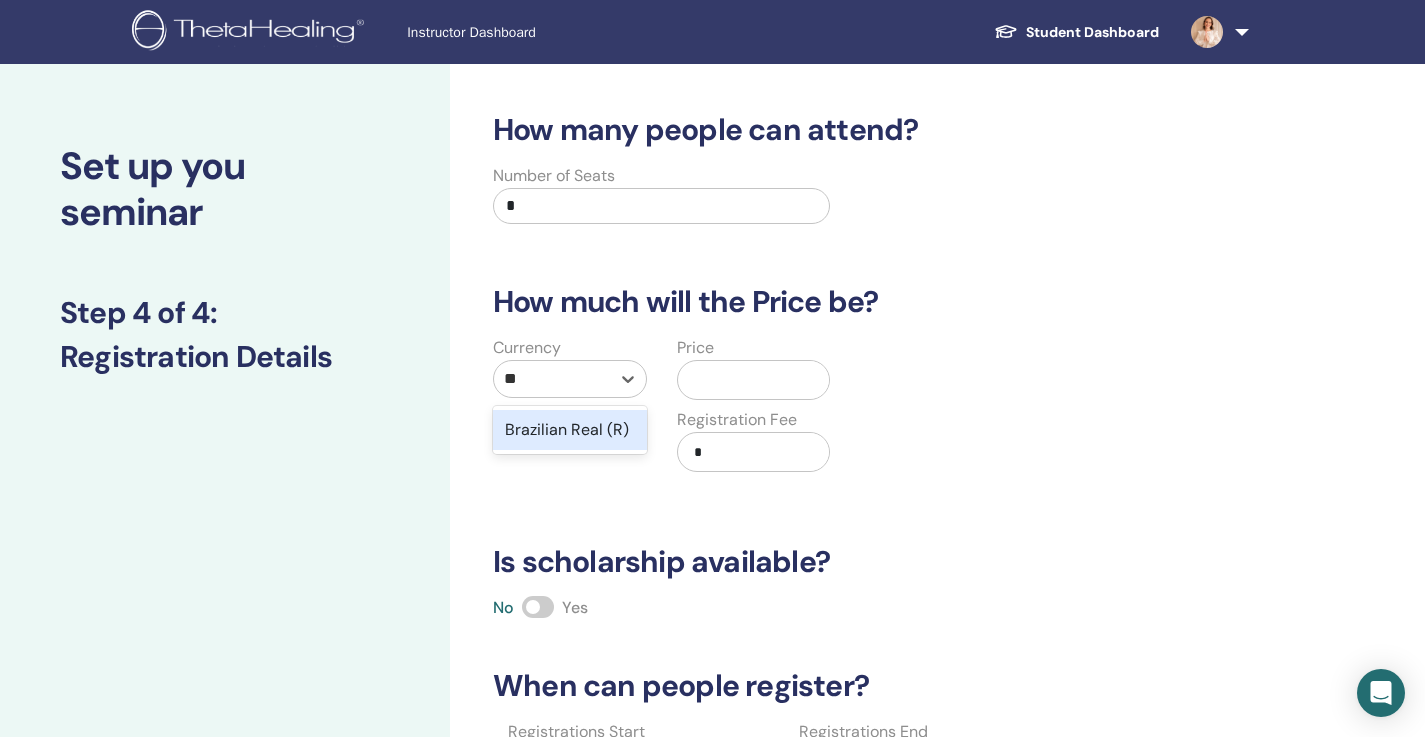 click on "Brazilian Real (R)" at bounding box center (570, 430) 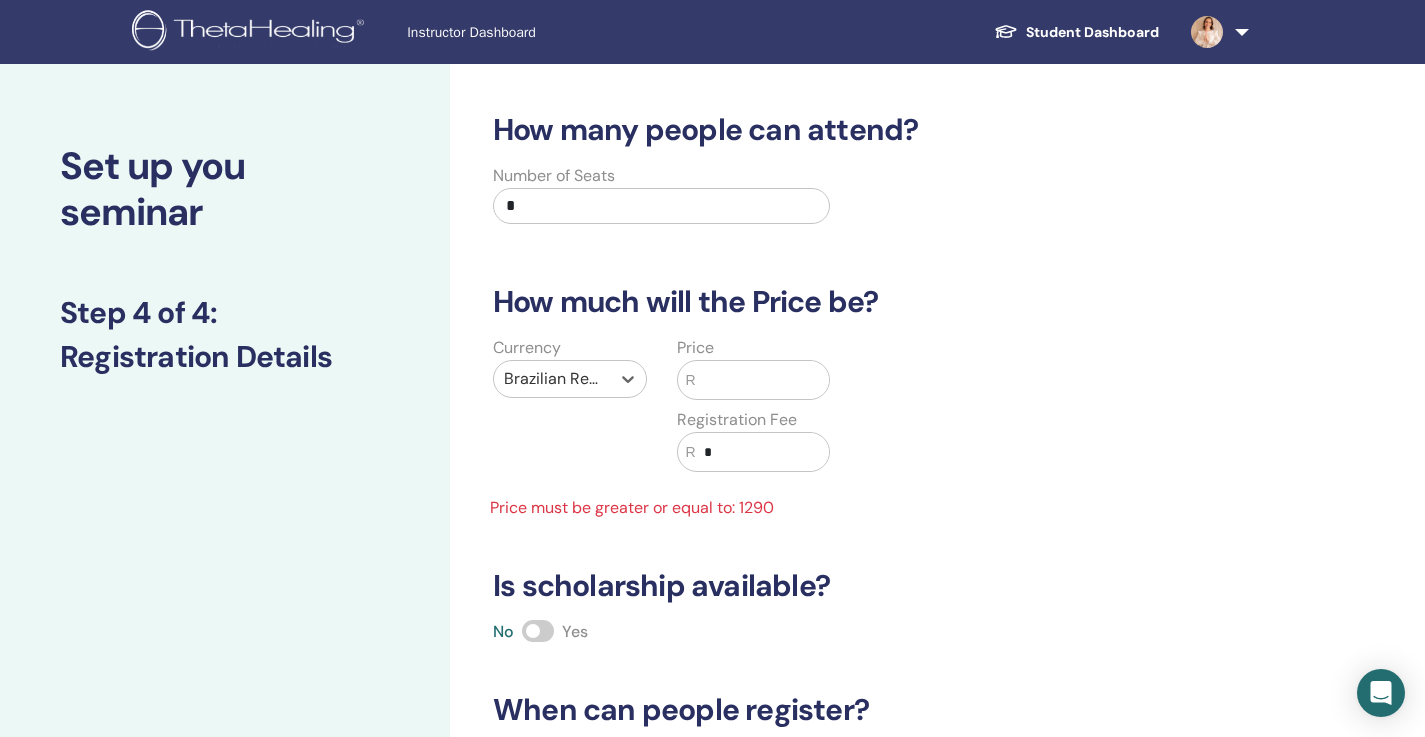 click at bounding box center [762, 380] 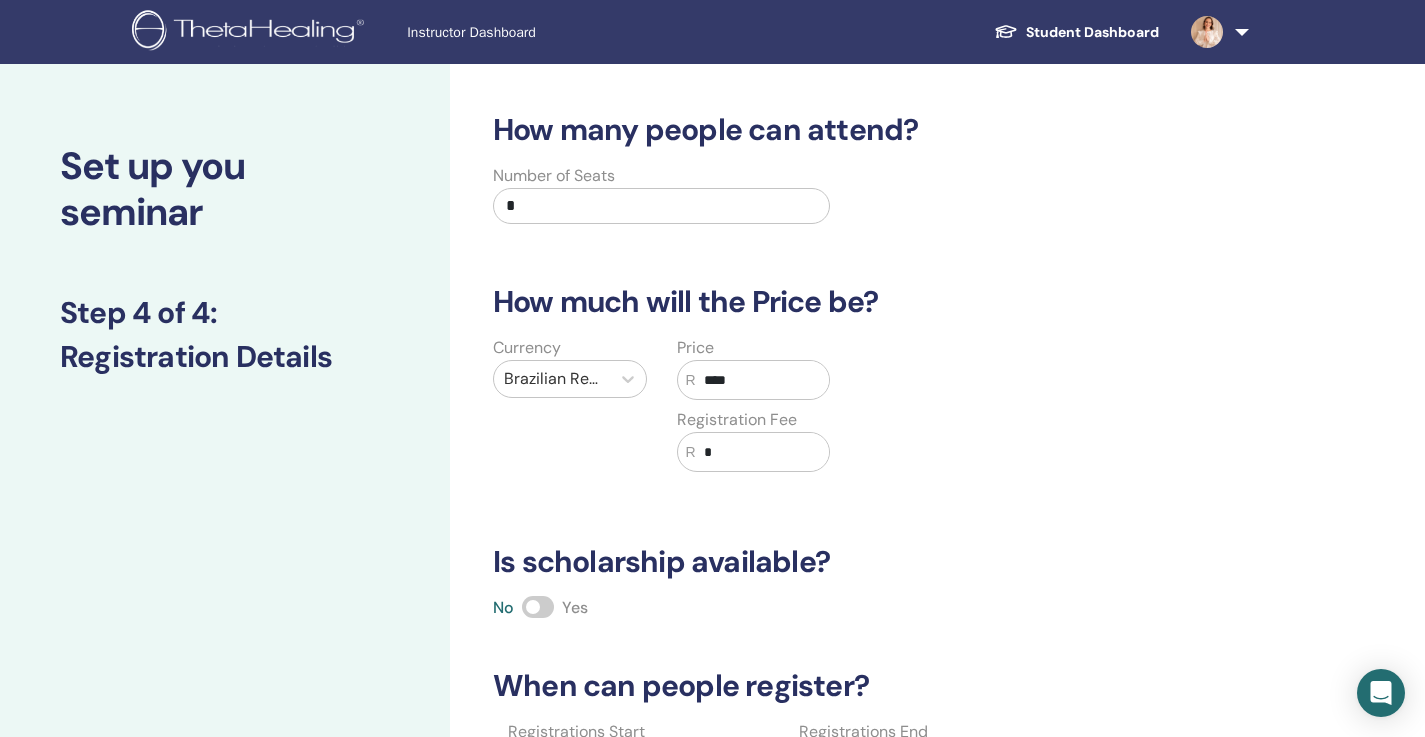 type on "****" 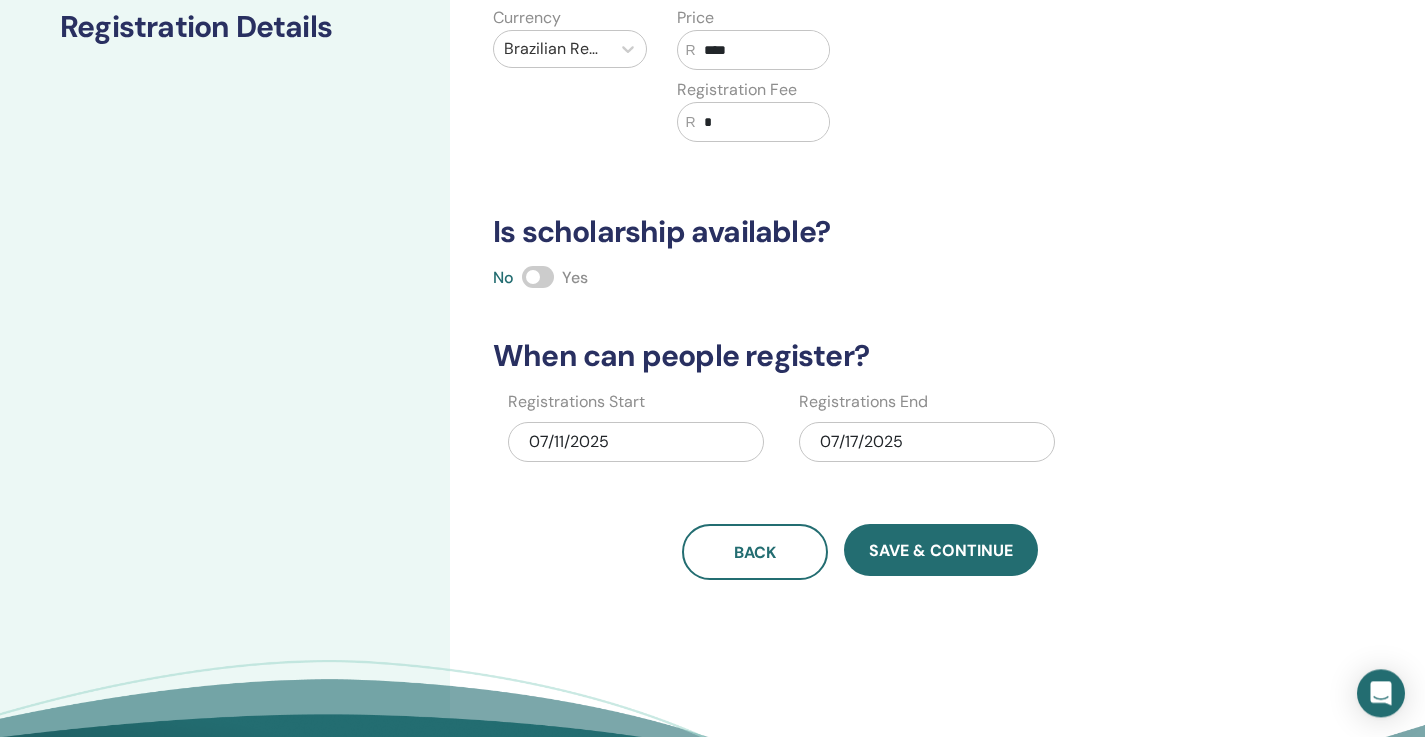 scroll, scrollTop: 336, scrollLeft: 0, axis: vertical 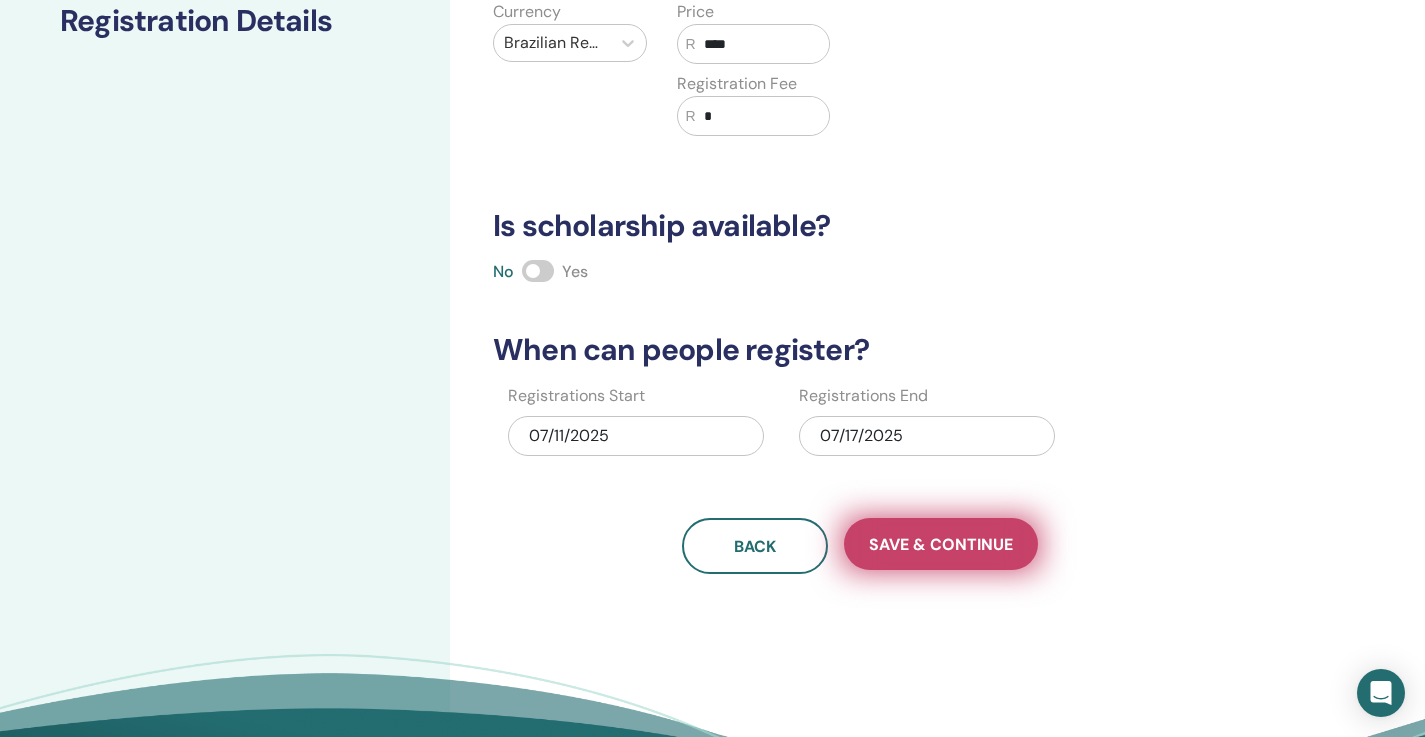 click on "Save & Continue" at bounding box center [941, 544] 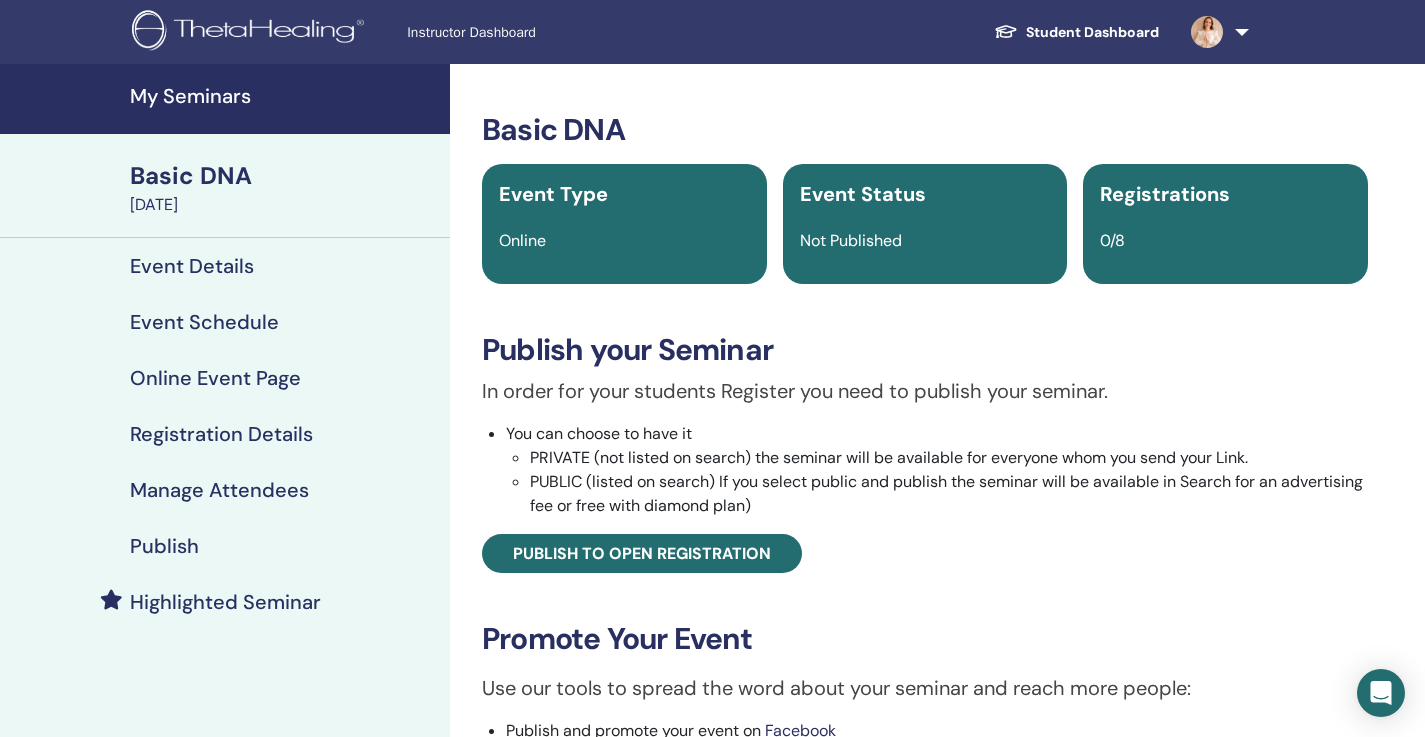 scroll, scrollTop: 0, scrollLeft: 0, axis: both 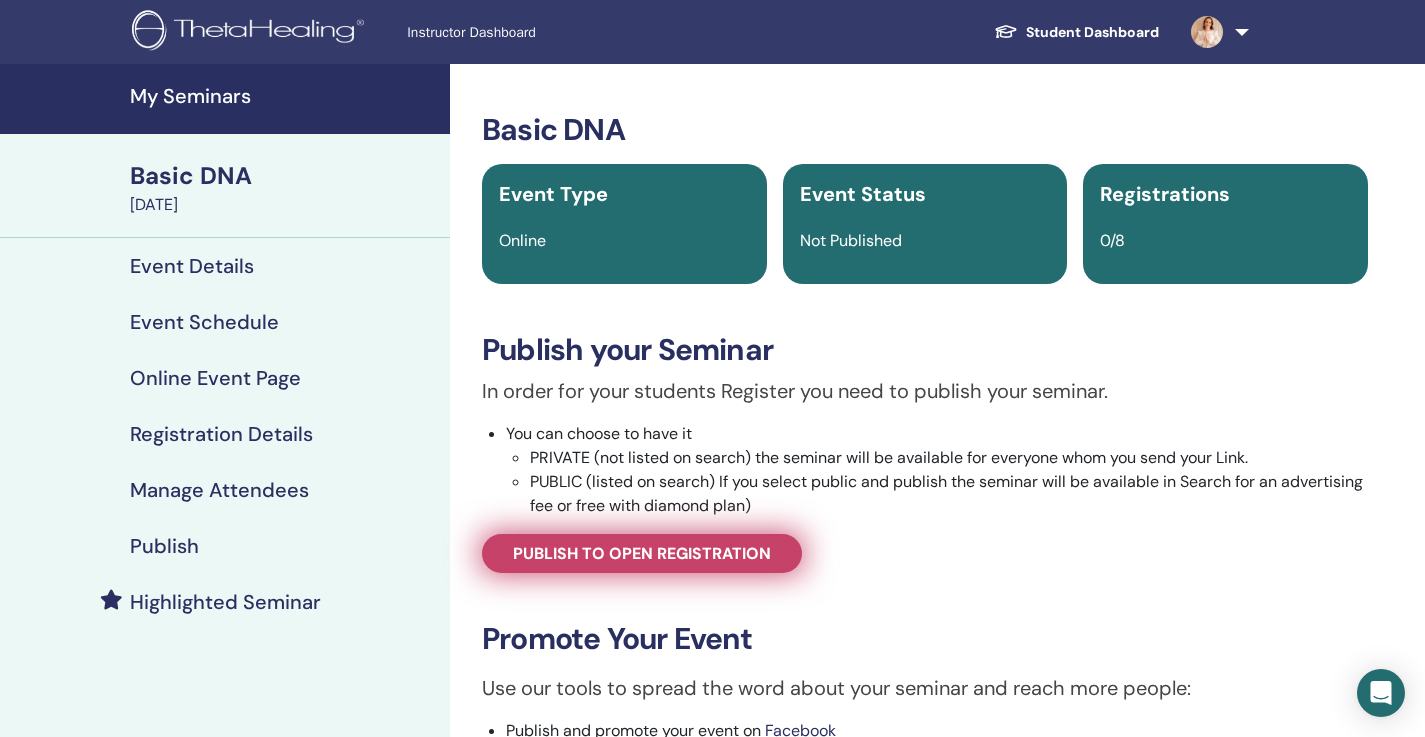 click on "Publish to open registration" at bounding box center (642, 553) 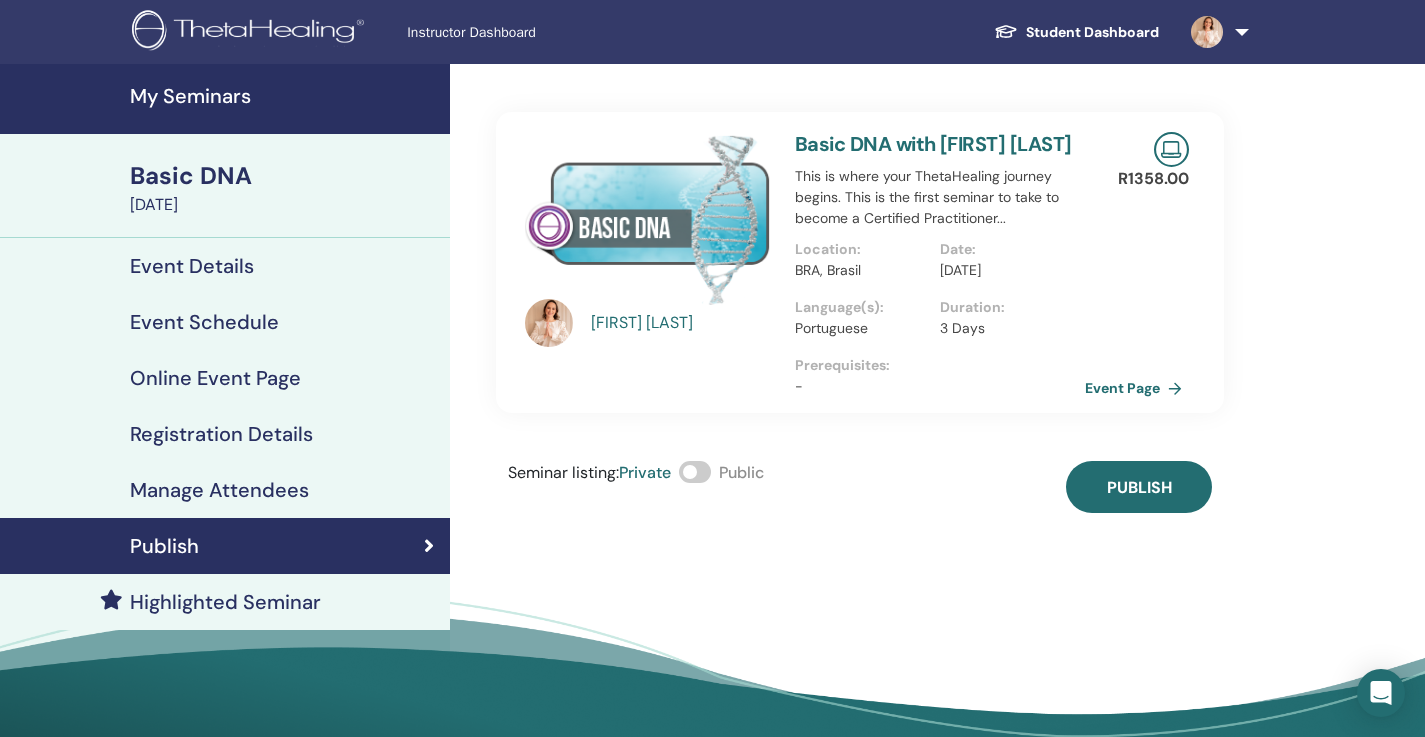 click at bounding box center [695, 472] 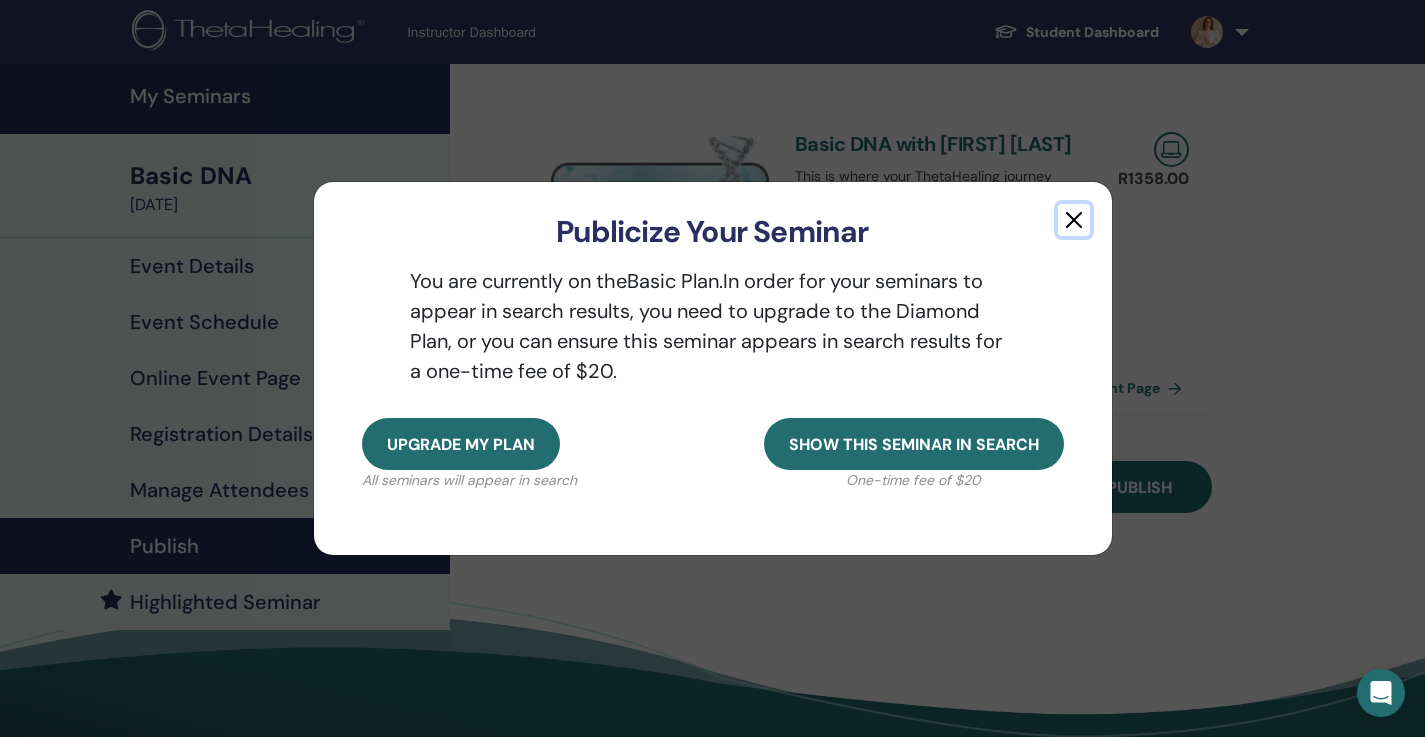 click at bounding box center (1074, 220) 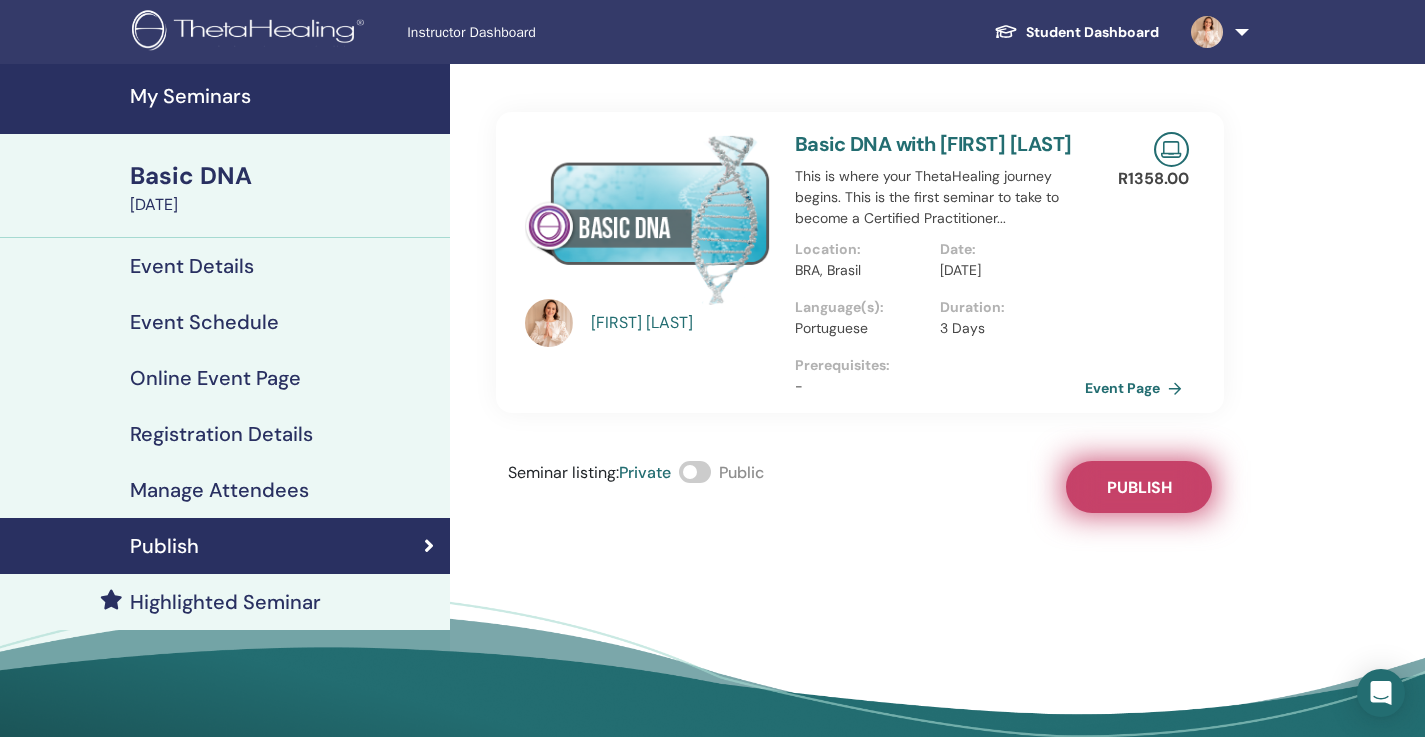 click on "Publish" at bounding box center [1139, 487] 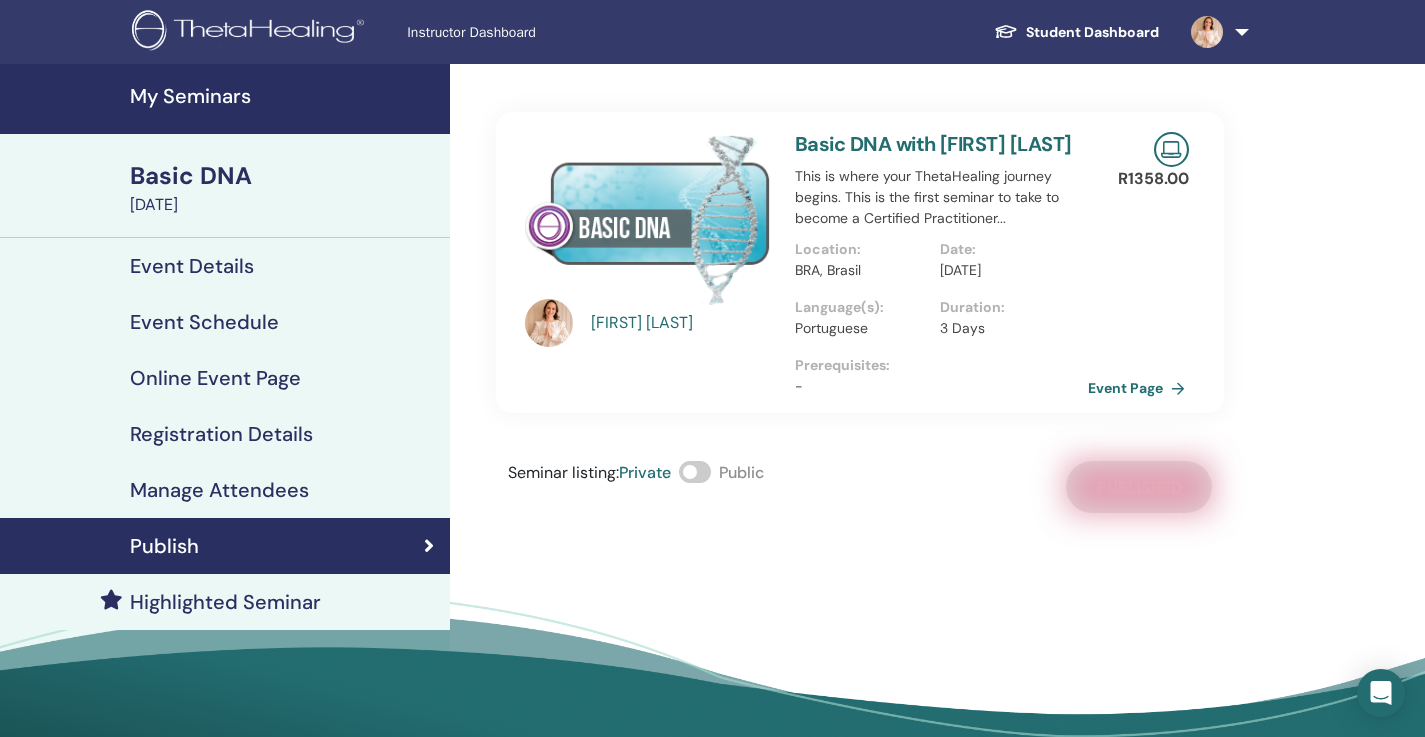 click on "Event Page" at bounding box center [1140, 388] 